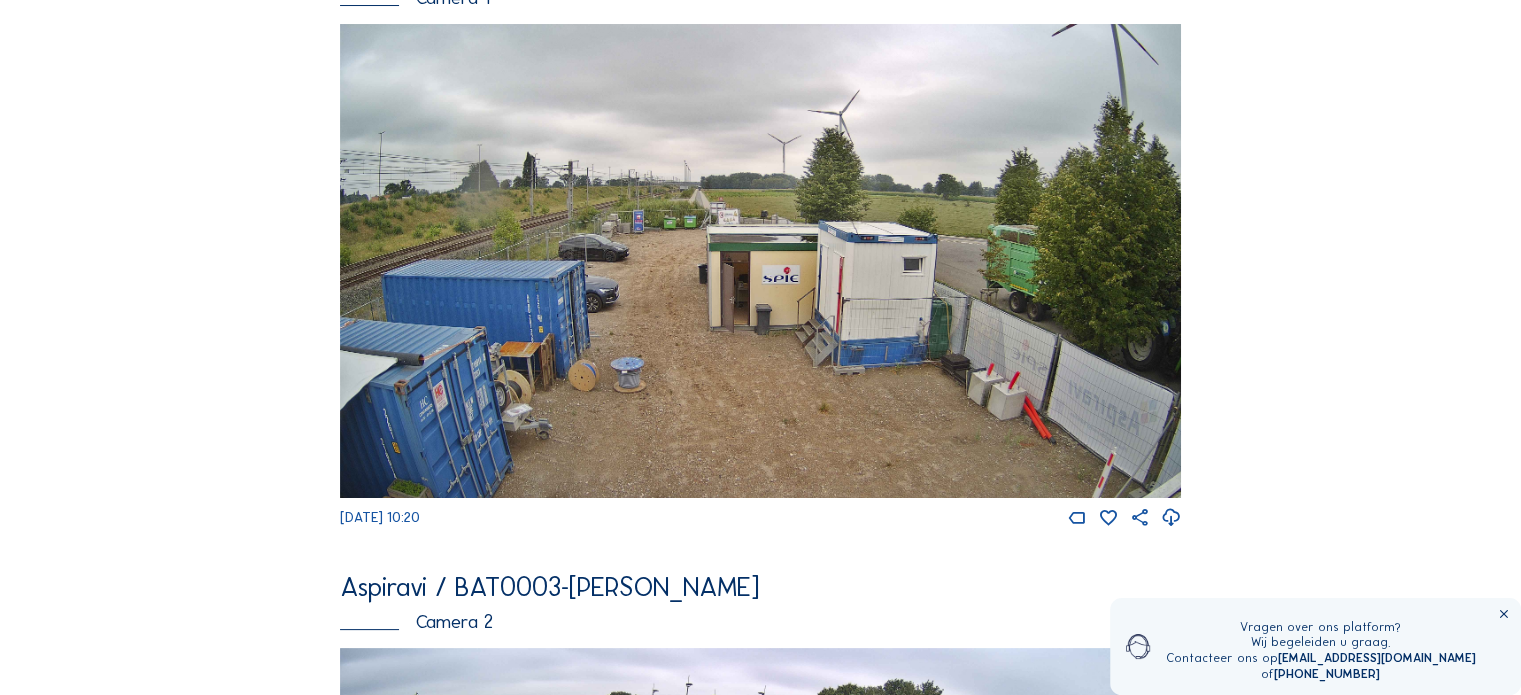 scroll, scrollTop: 700, scrollLeft: 0, axis: vertical 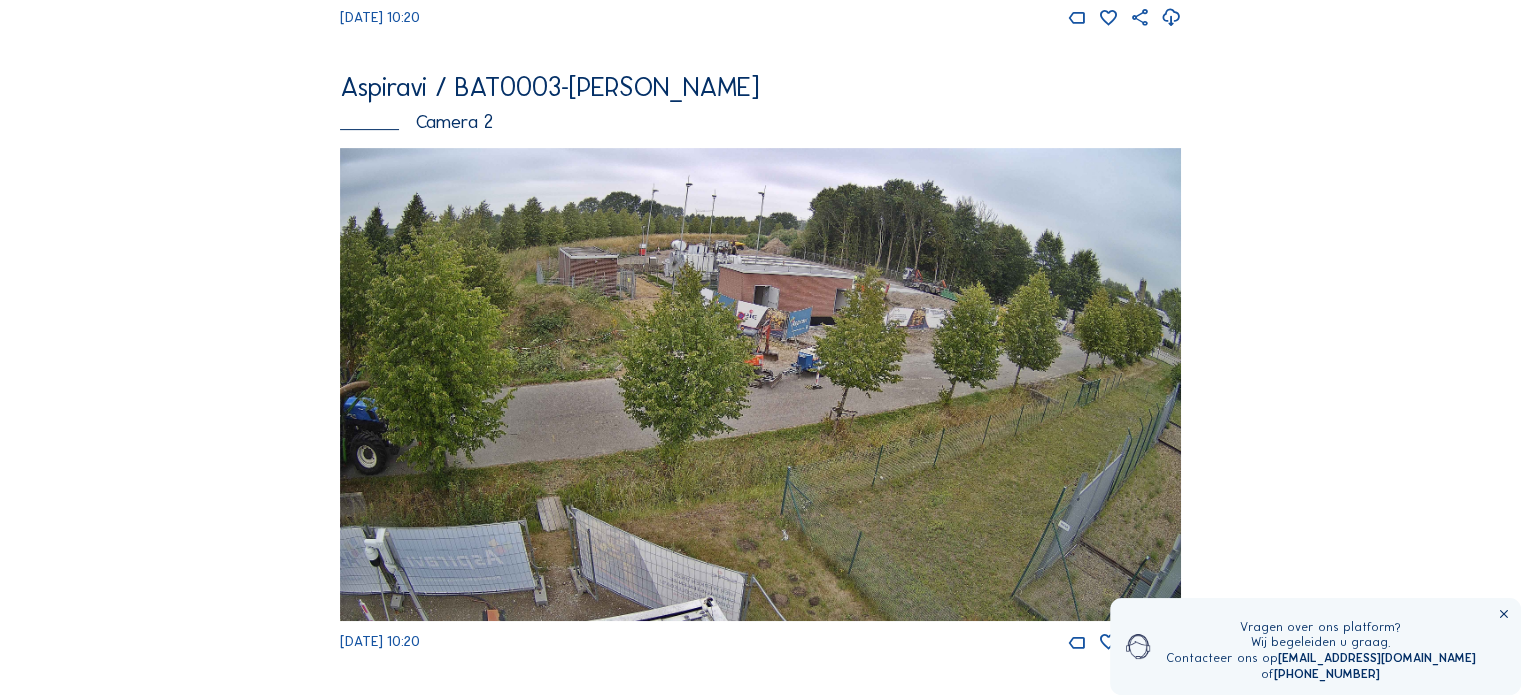 click at bounding box center [760, 384] 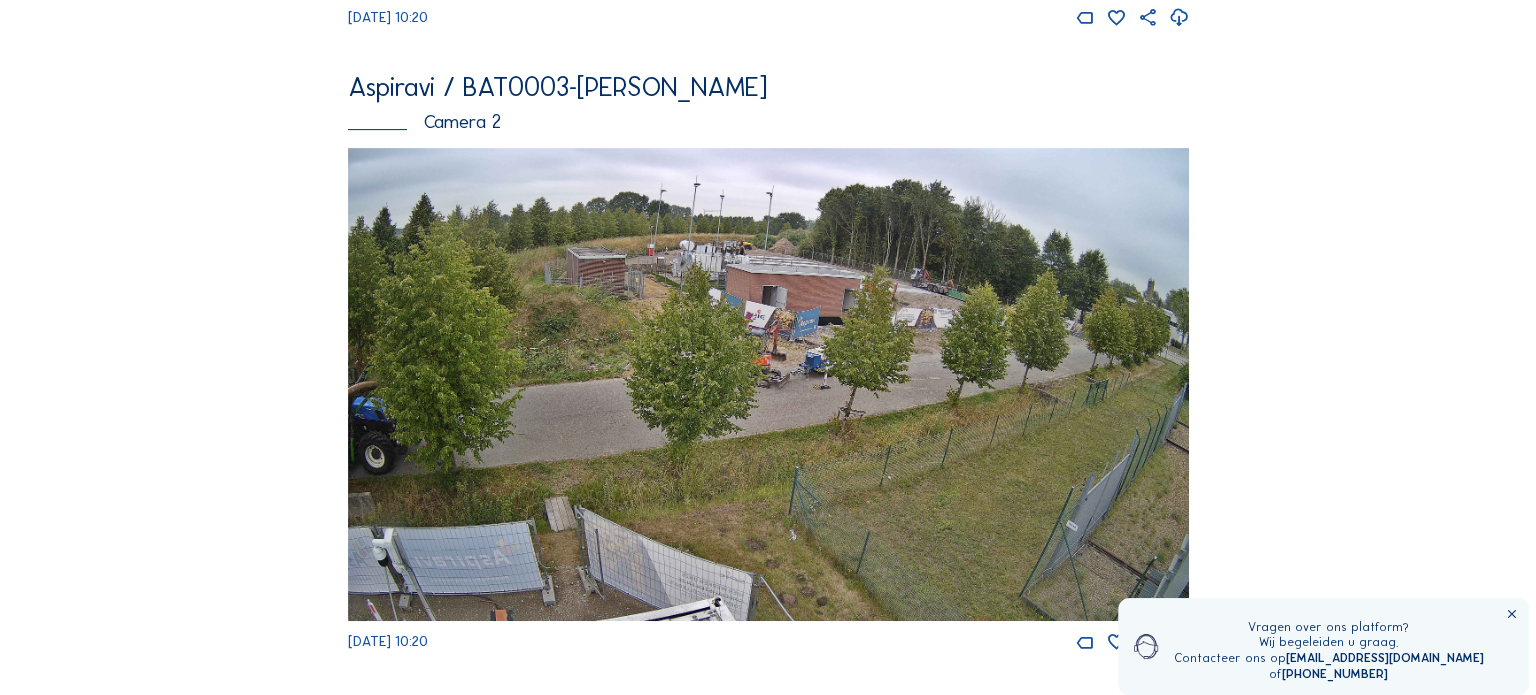 scroll, scrollTop: 0, scrollLeft: 0, axis: both 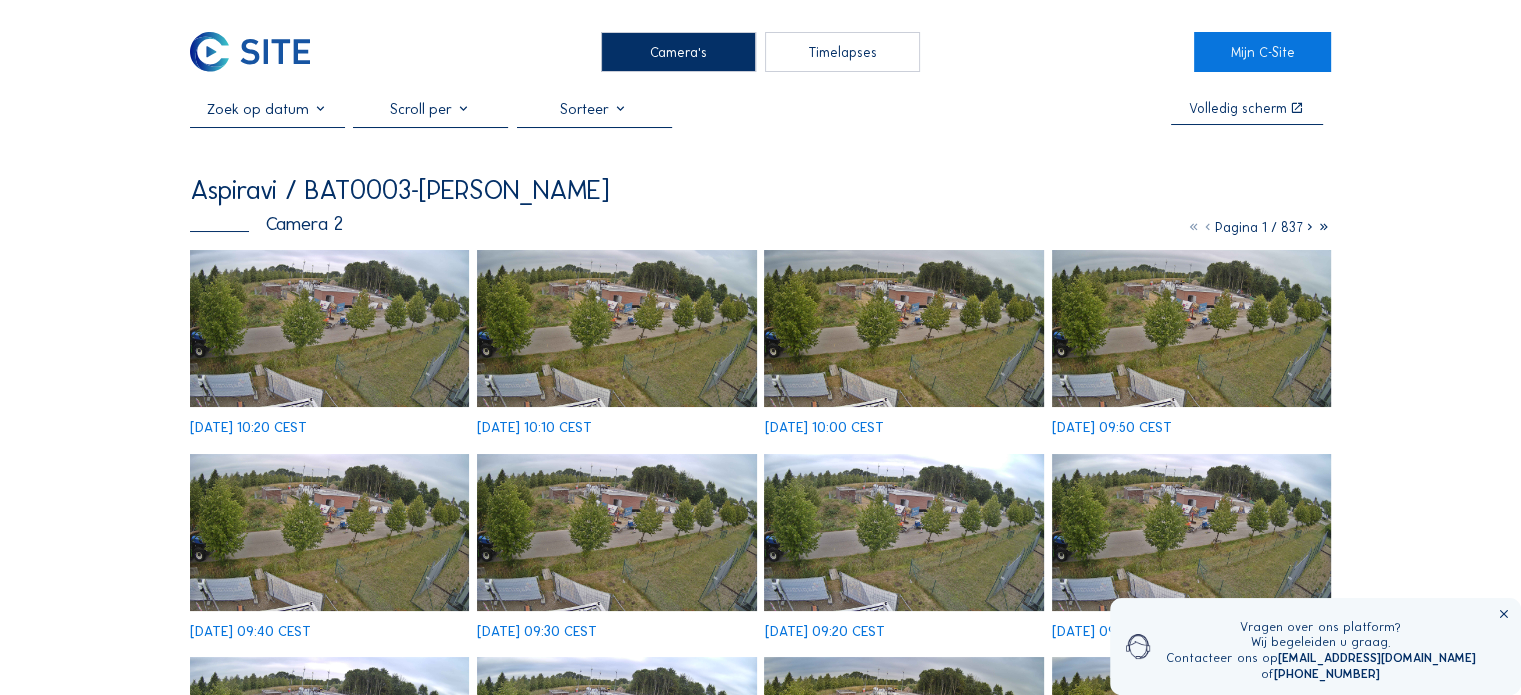 click at bounding box center [329, 328] 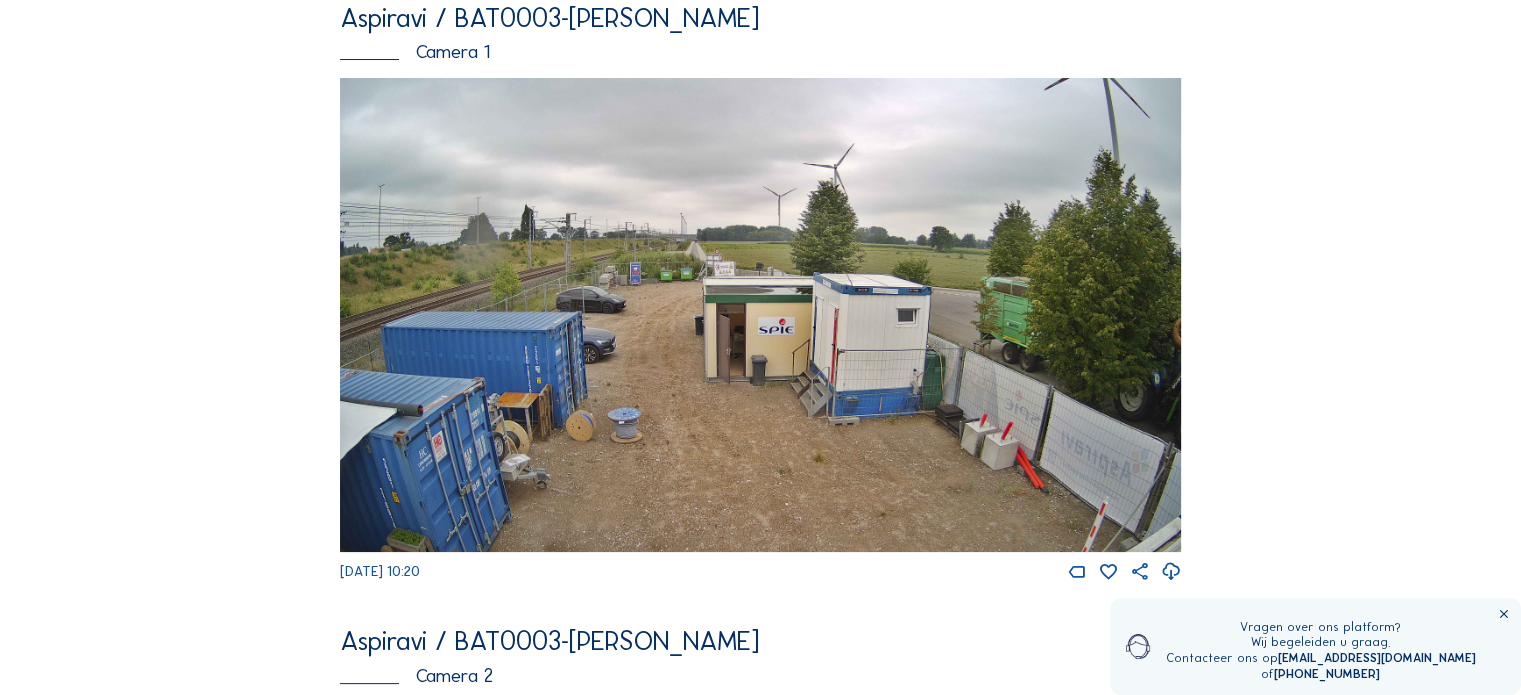 scroll, scrollTop: 0, scrollLeft: 0, axis: both 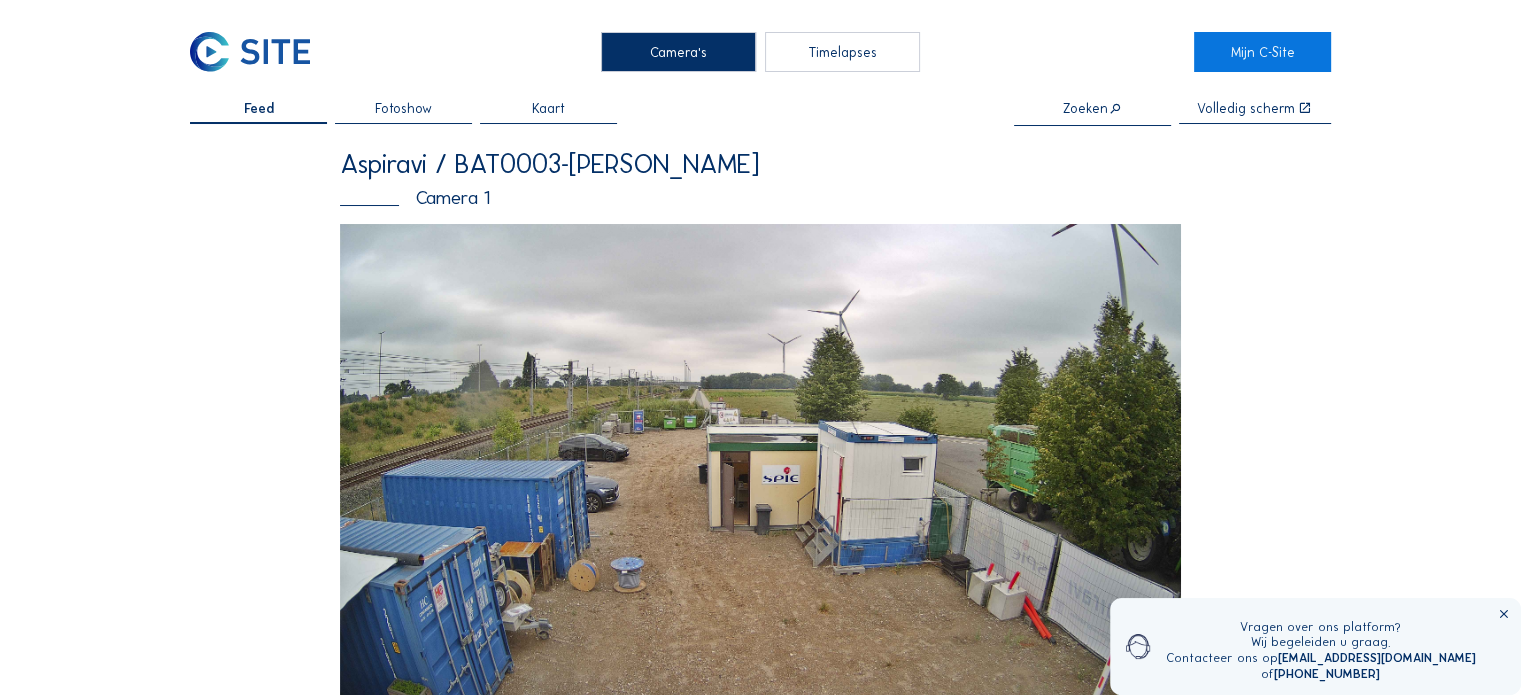 click on "Camera's   Timelapses  Mijn C-Site Feed Fotoshow Kaart Zoeken   Volledig [PERSON_NAME]  Aspiravi / BAT0003-[PERSON_NAME]  Camera 1  [DATE] 10:20  Aspiravi / BAT0003-[PERSON_NAME]  Camera 2  [DATE] 10:20  Show your finished projects   Abonneer op onze nieuwsbrief   Registreren   Kantoor   Sluis 2B/0001  9810 Eke, [GEOGRAPHIC_DATA]  BE 0822.654.525   Contacteer ons  [EMAIL_ADDRESS][DOMAIN_NAME] [EMAIL_ADDRESS][DOMAIN_NAME]  [PHONE_NUMBER]   Volg ons   Blijf op de hoogte via  Linkedin Instagram Copyright © C-SITE 2023  Algemene voorwaarden   Privacybeleid   Cookie Beleid  Vragen over ons platform? Wij begeleiden u graag. Contacteer ons op  [EMAIL_ADDRESS][DOMAIN_NAME] of  [PHONE_NUMBER]" at bounding box center (760, 1044) 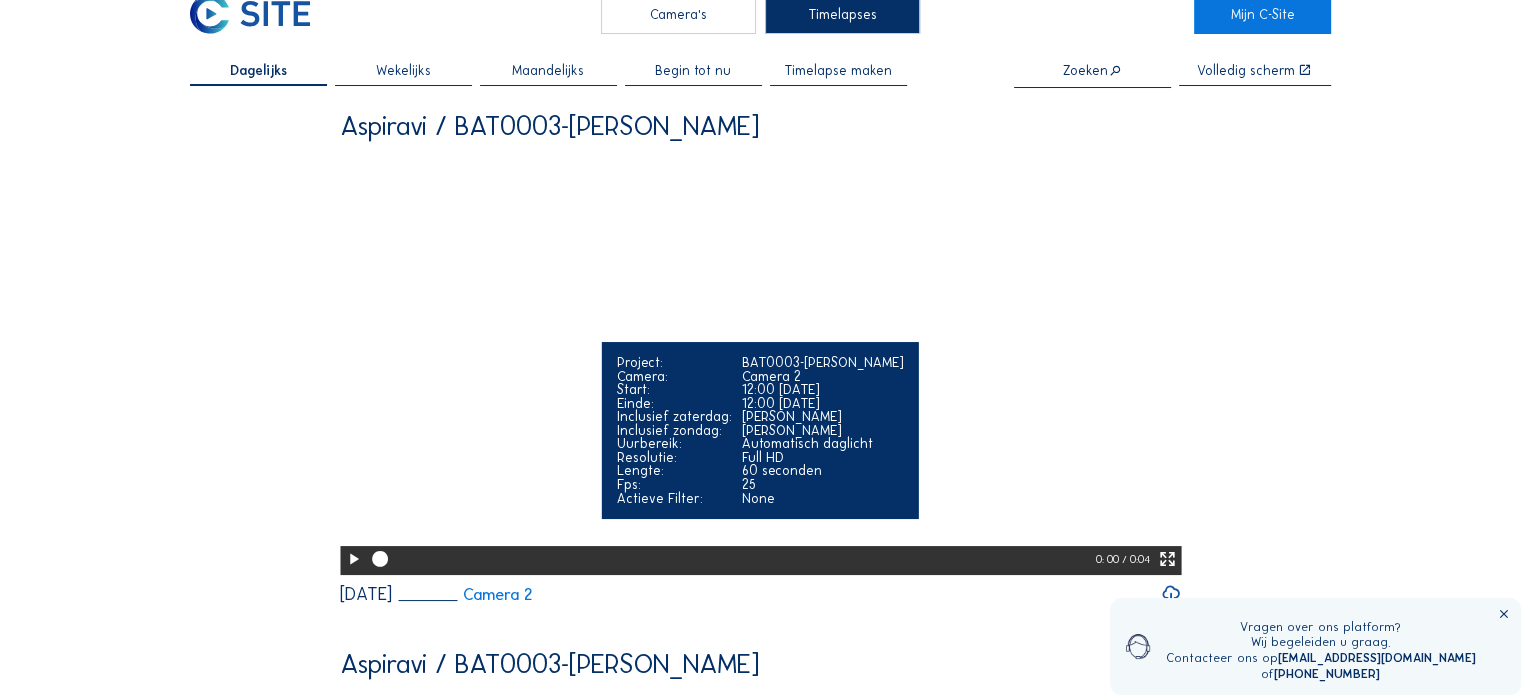 scroll, scrollTop: 0, scrollLeft: 0, axis: both 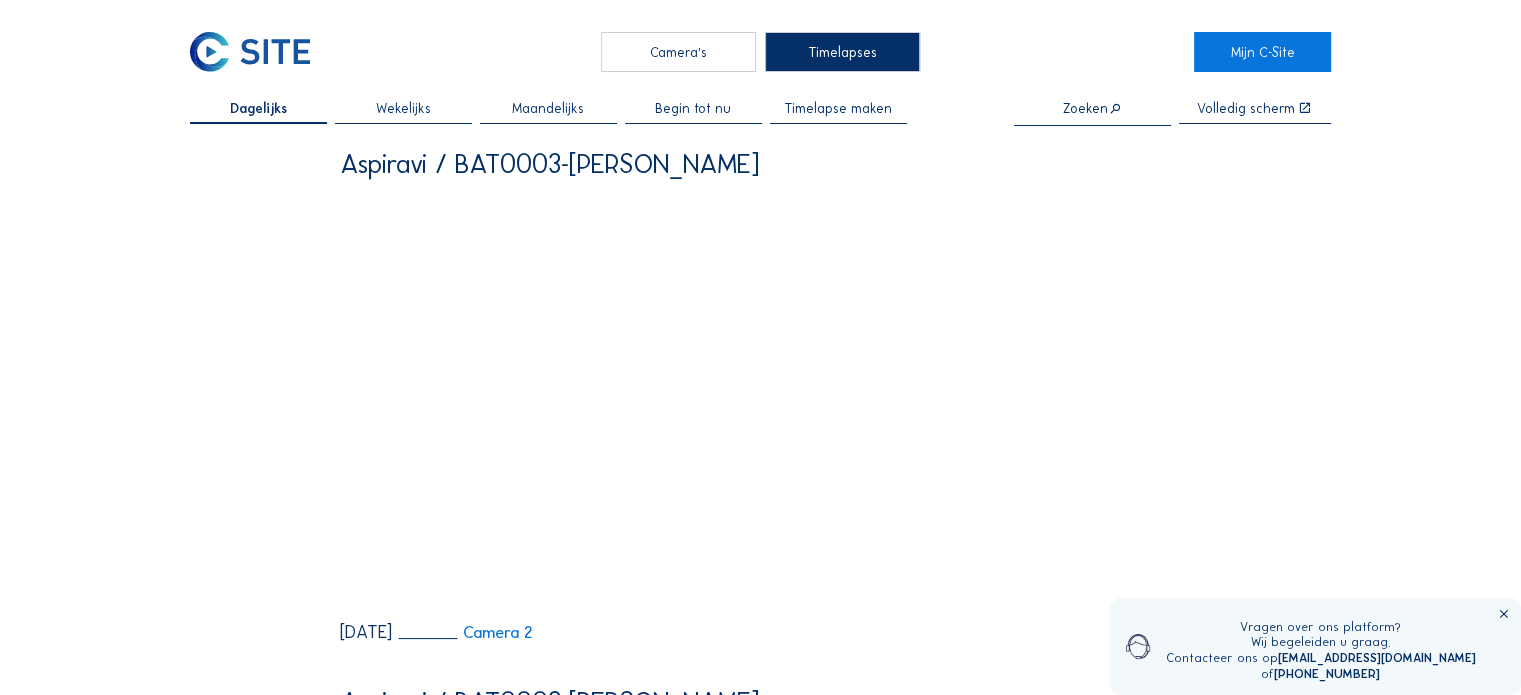 click on "Maandelijks" at bounding box center [548, 109] 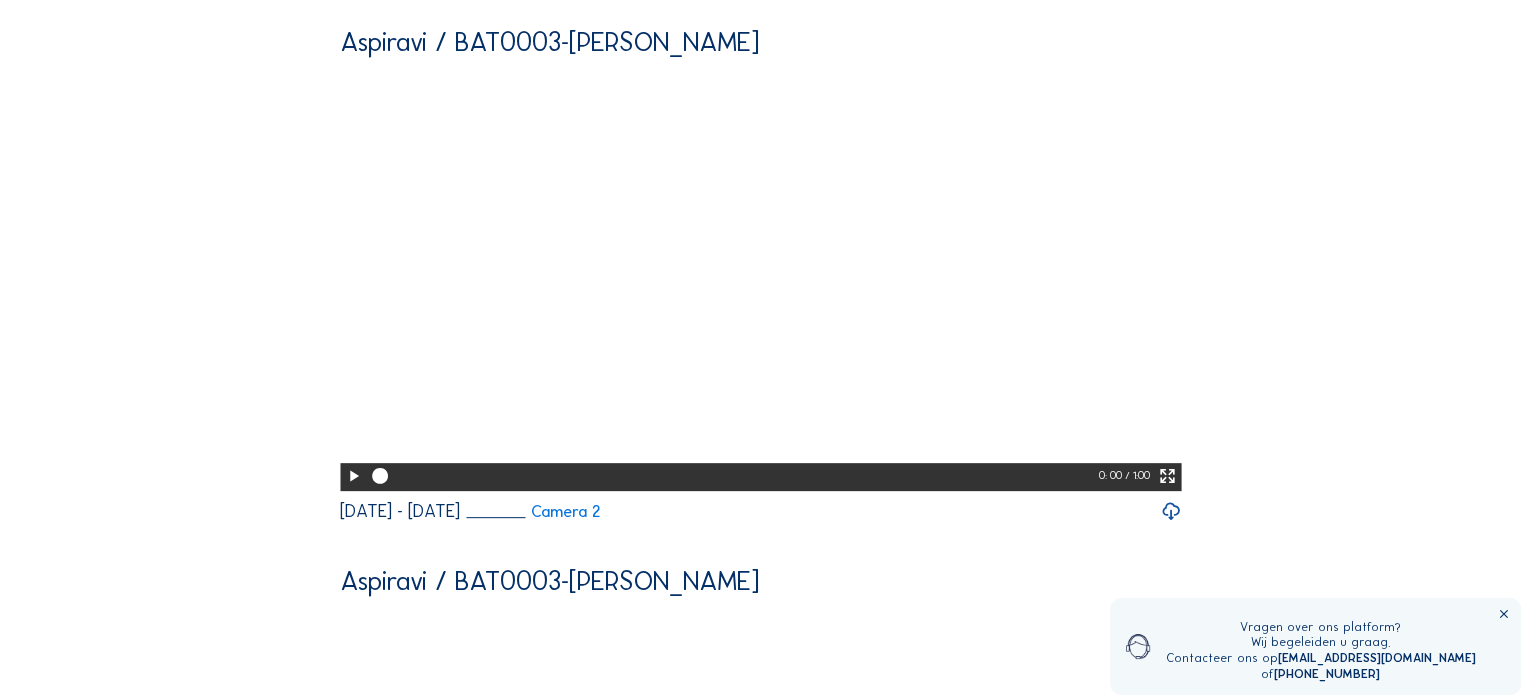 scroll, scrollTop: 700, scrollLeft: 0, axis: vertical 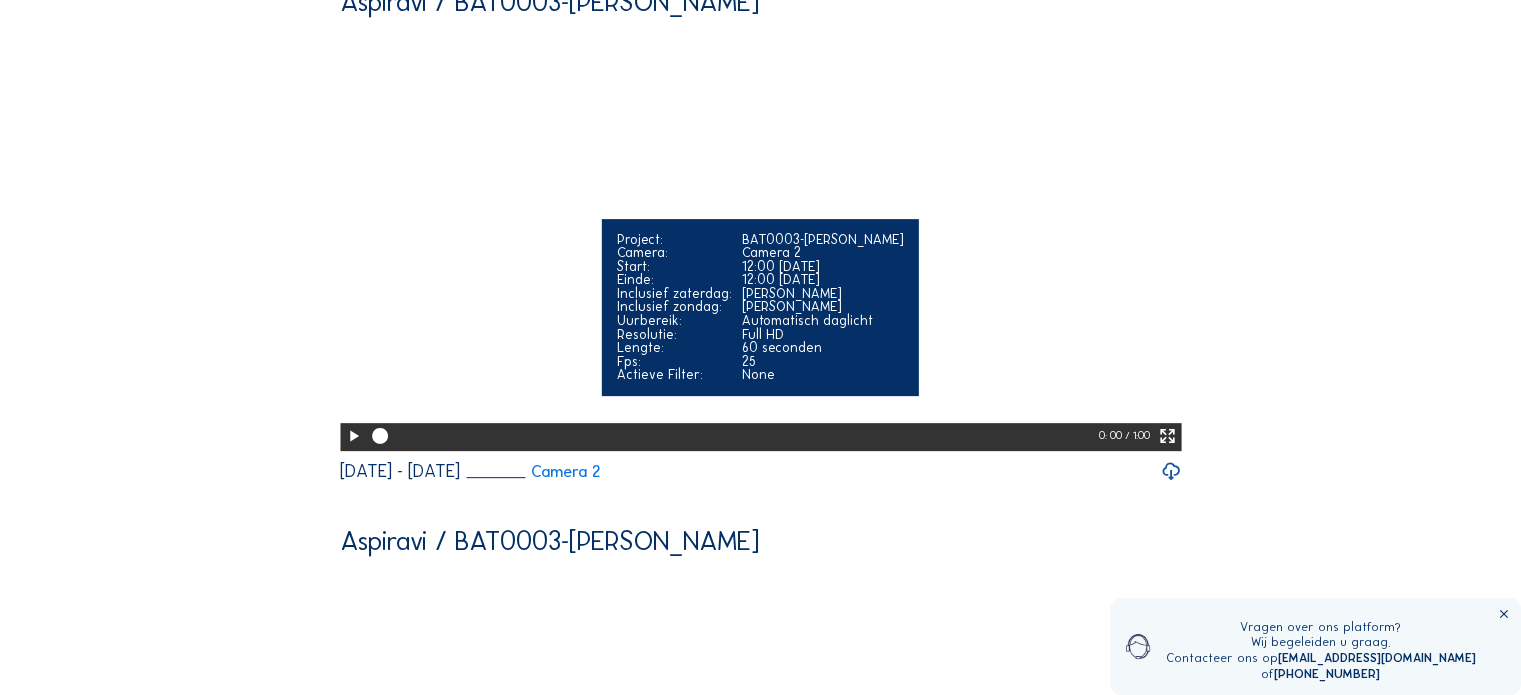 click at bounding box center (353, 436) 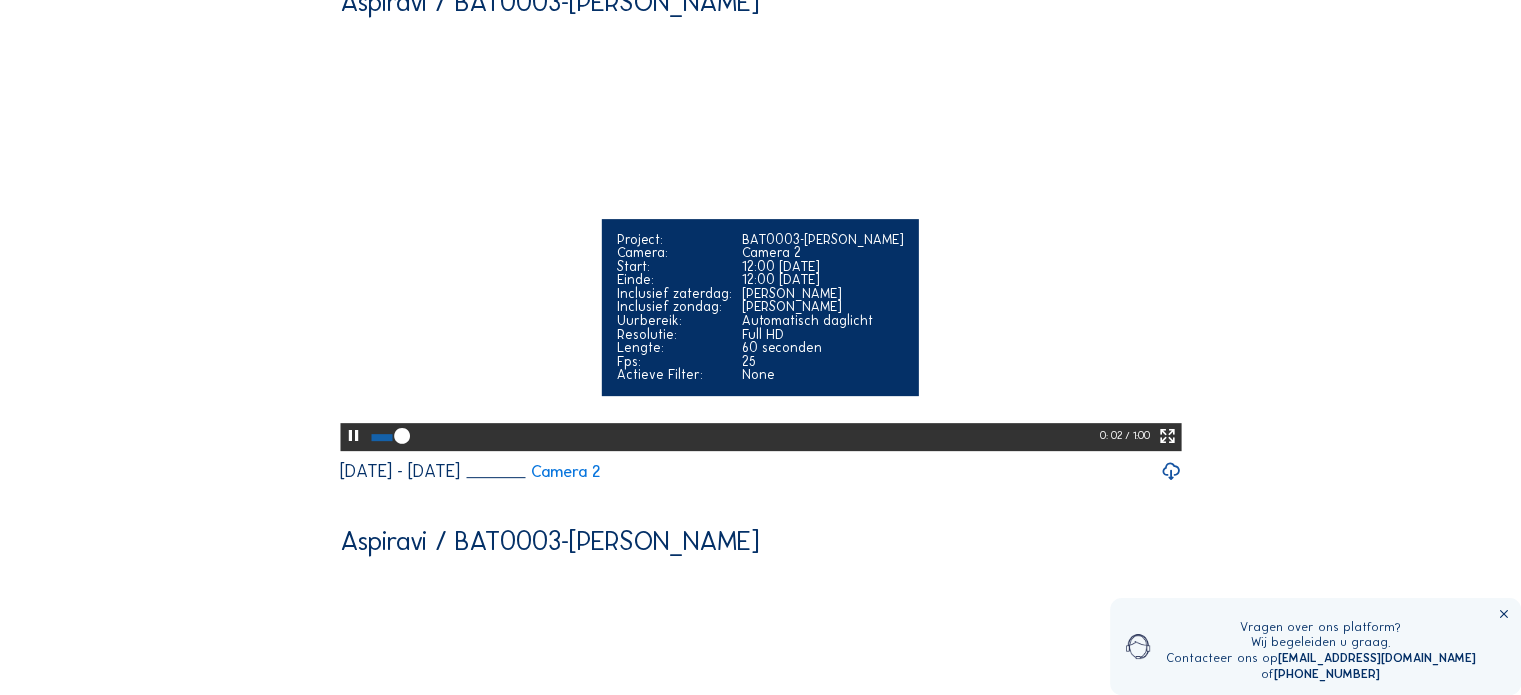 click at bounding box center (1167, 436) 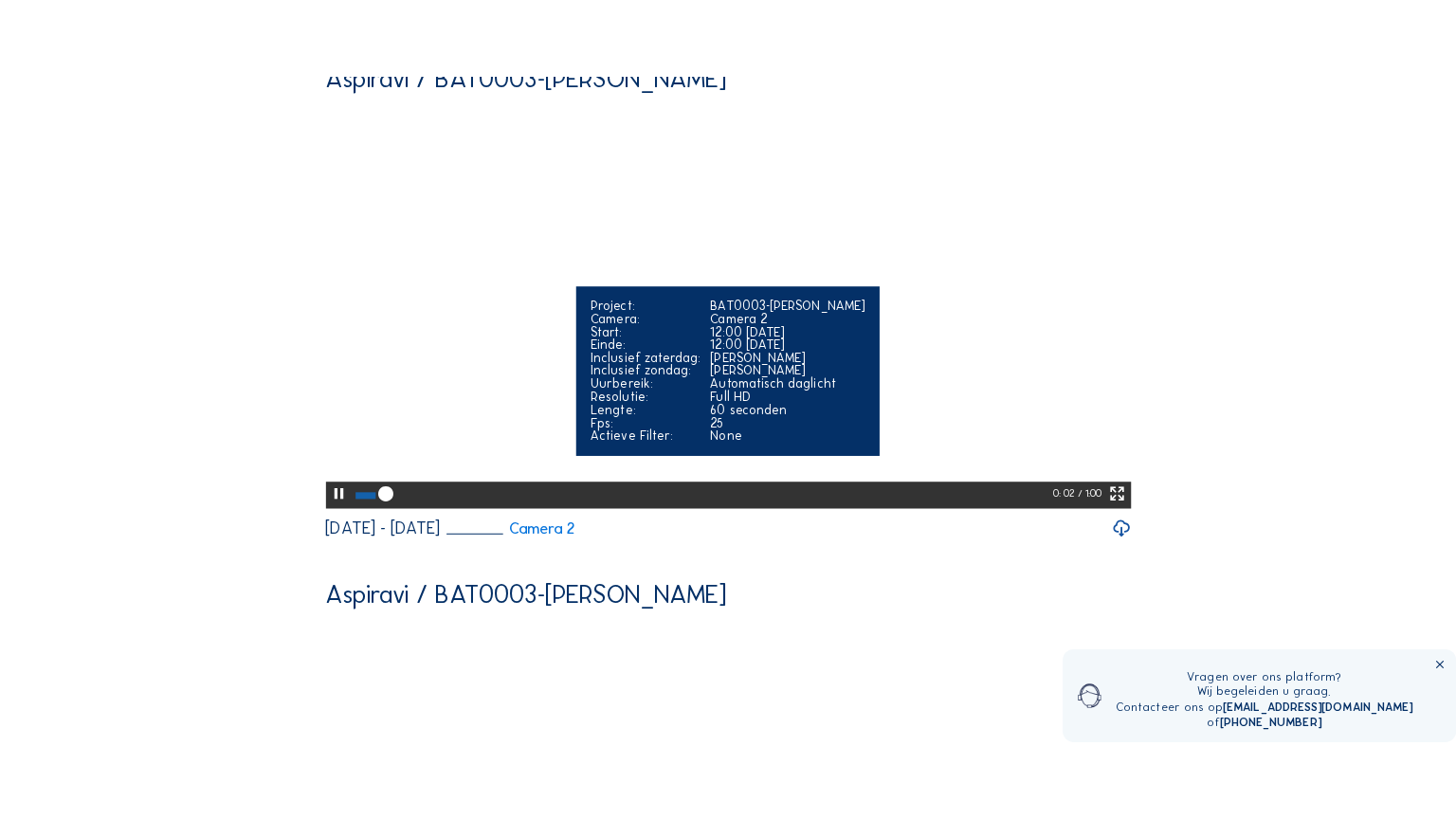 scroll, scrollTop: 554, scrollLeft: 0, axis: vertical 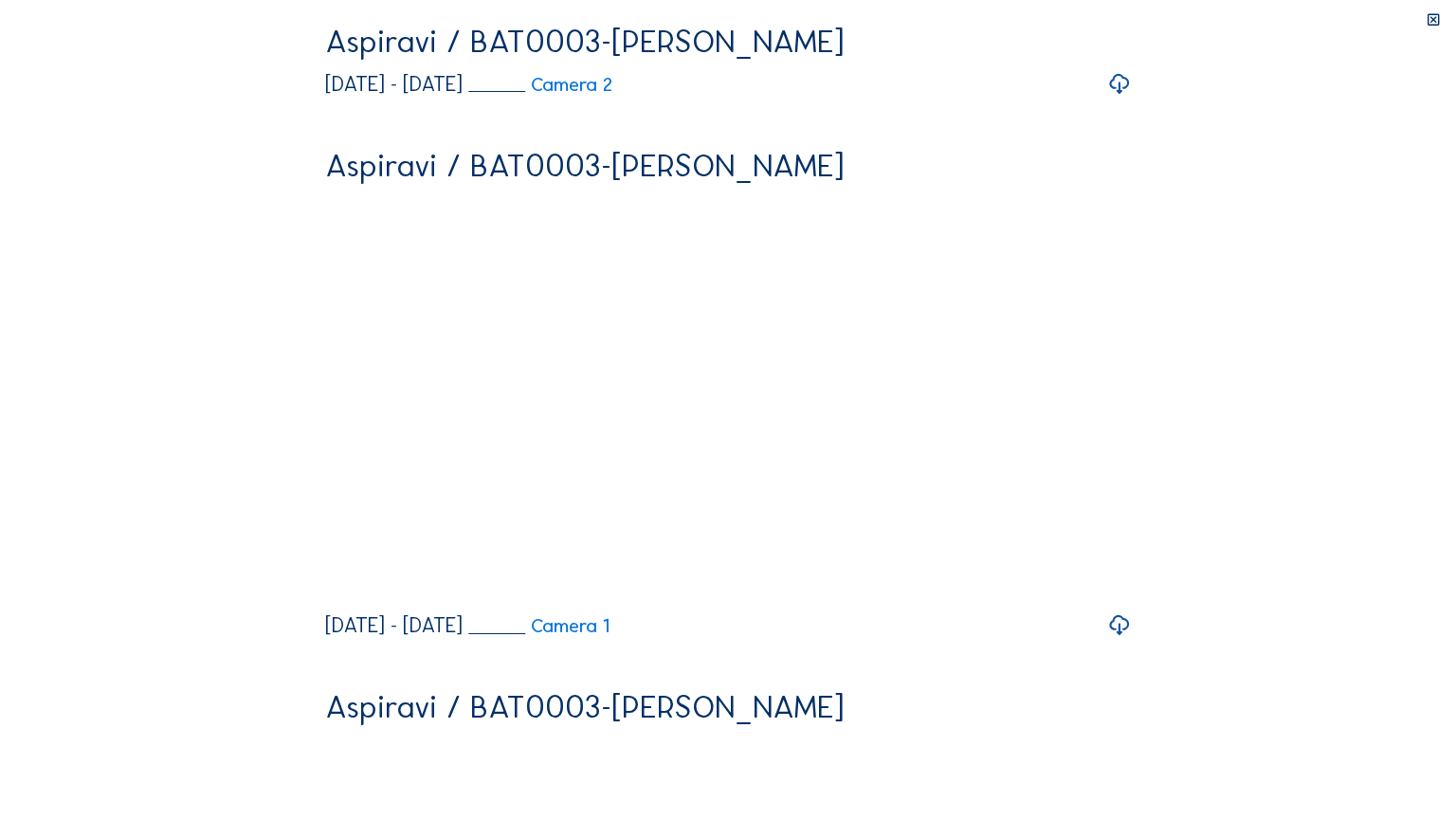 click on "Your browser does not support the video tag." at bounding box center [727, -315] 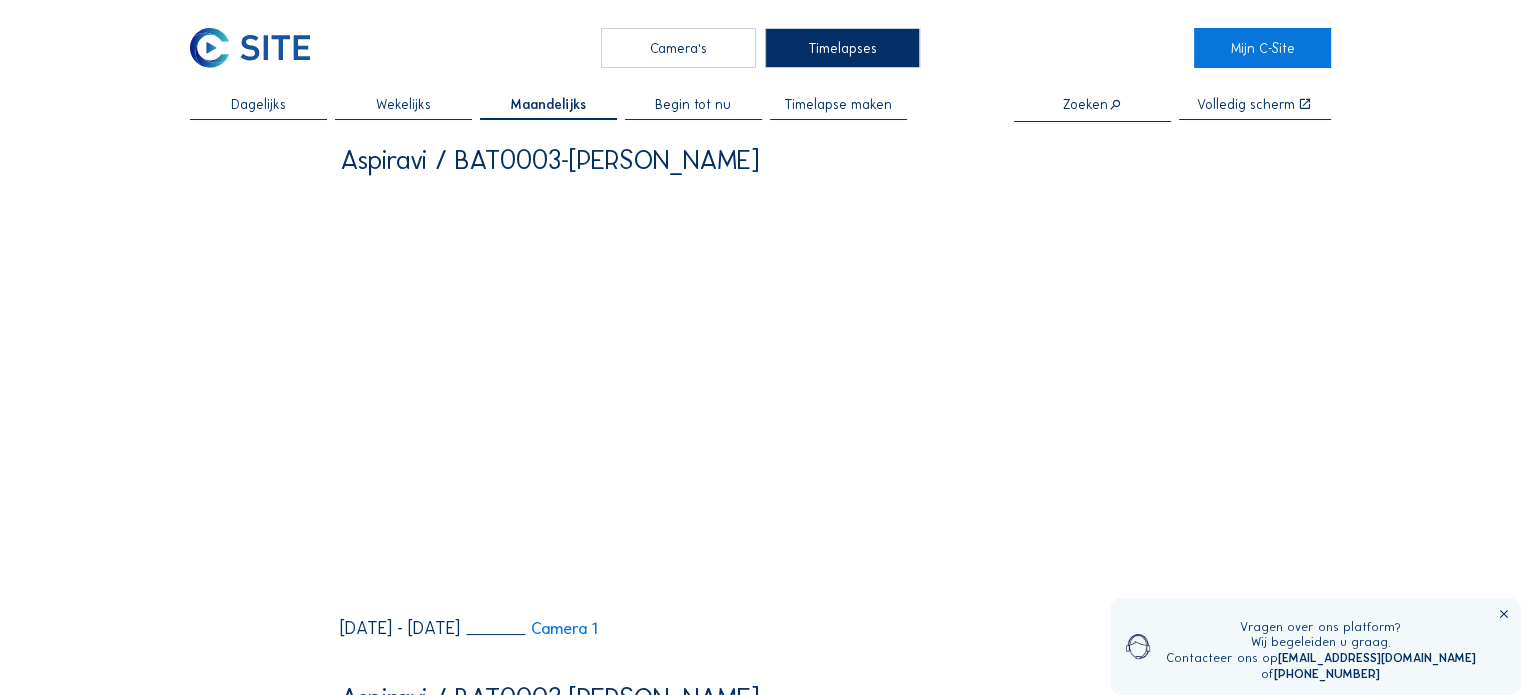 scroll, scrollTop: 0, scrollLeft: 0, axis: both 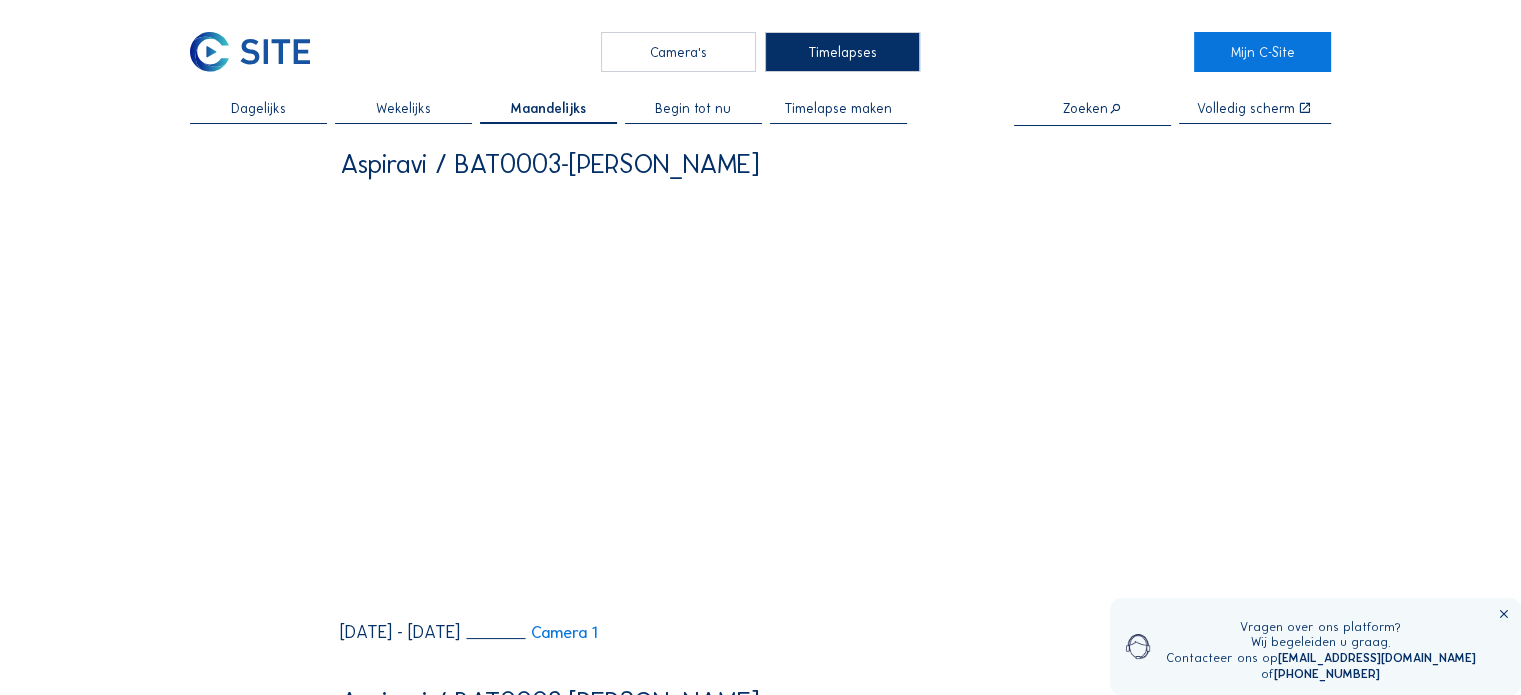 click on "Wekelijks" at bounding box center (403, 113) 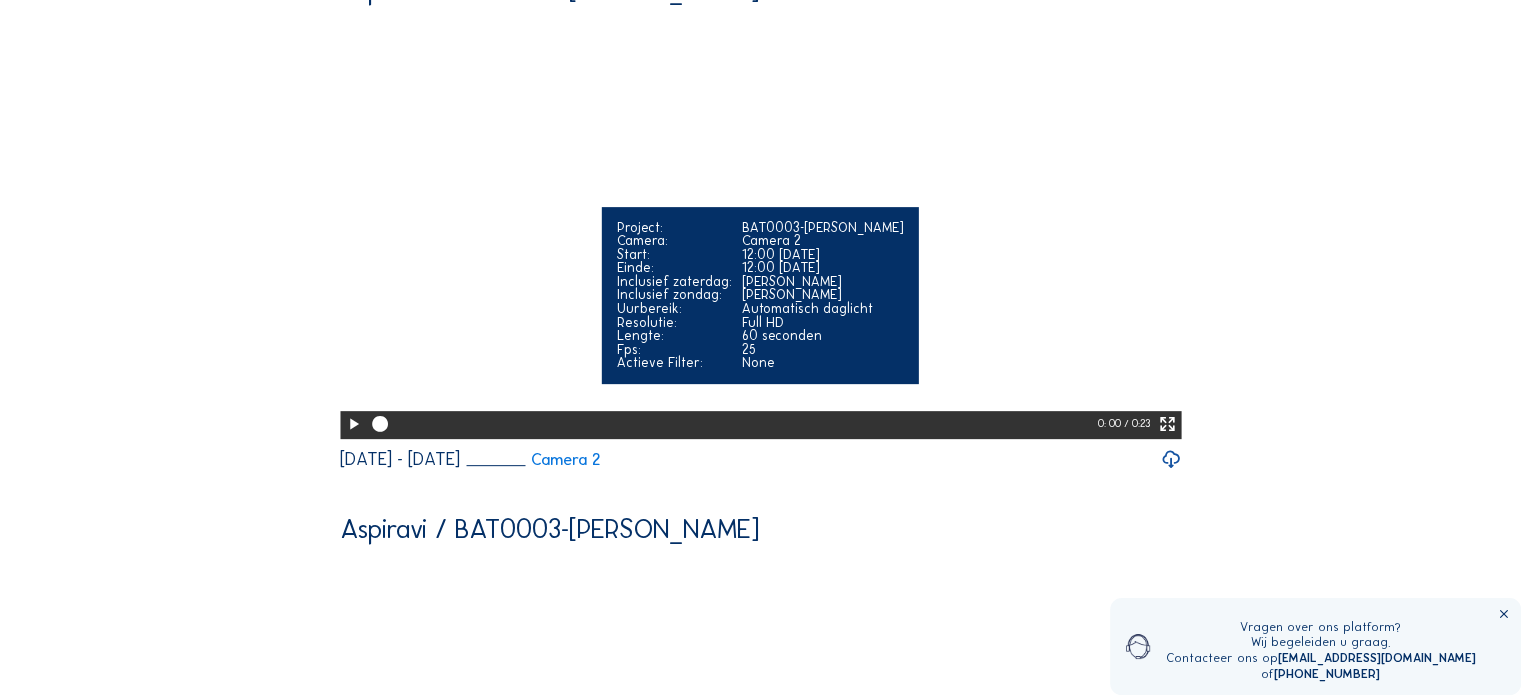 scroll, scrollTop: 700, scrollLeft: 0, axis: vertical 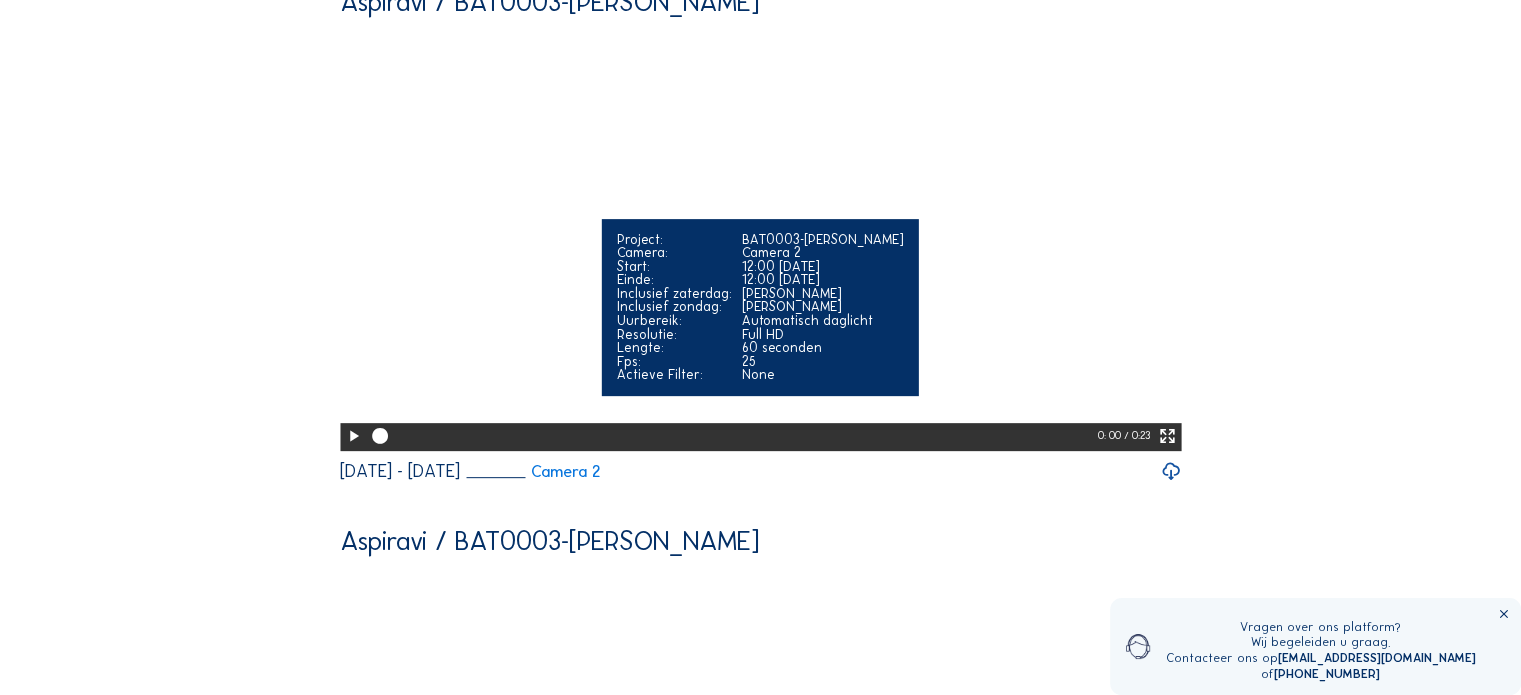 click at bounding box center [353, 436] 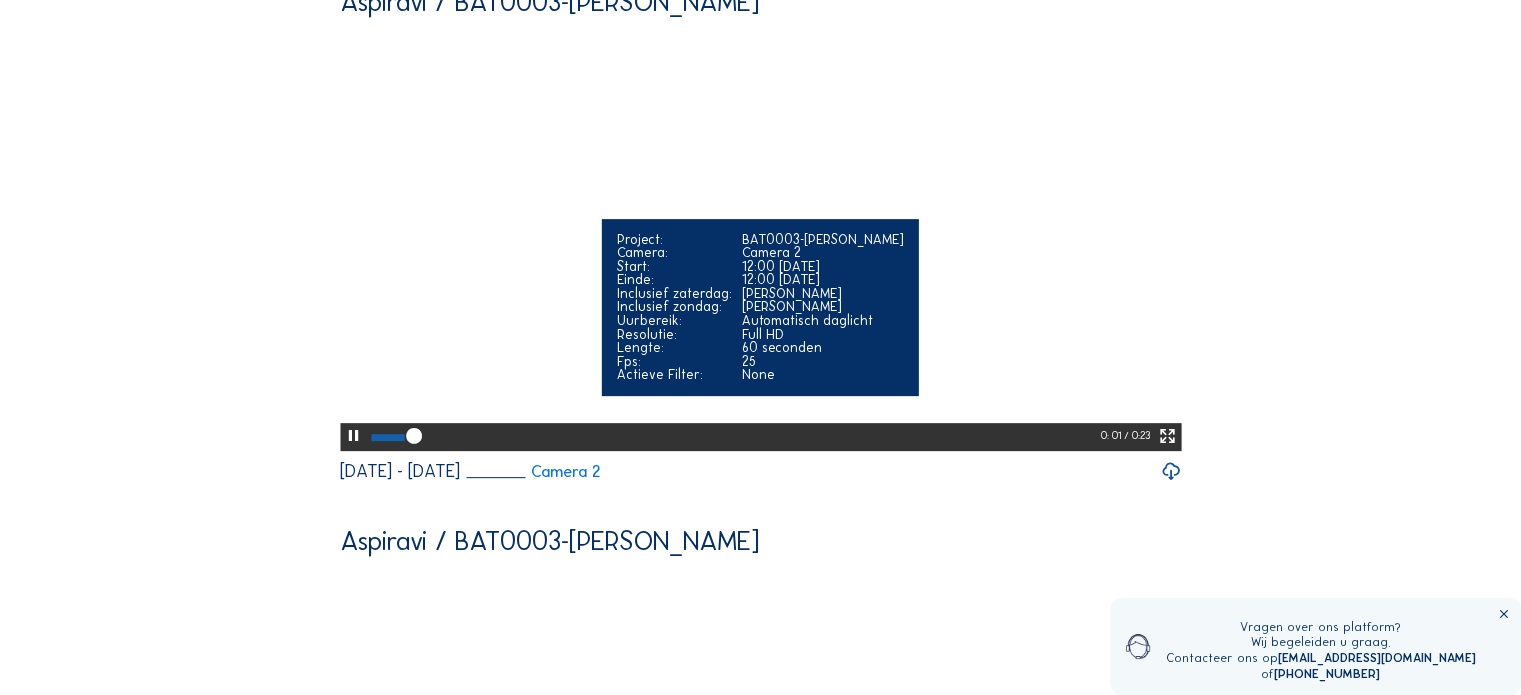 drag, startPoint x: 1168, startPoint y: 547, endPoint x: 1167, endPoint y: 667, distance: 120.004166 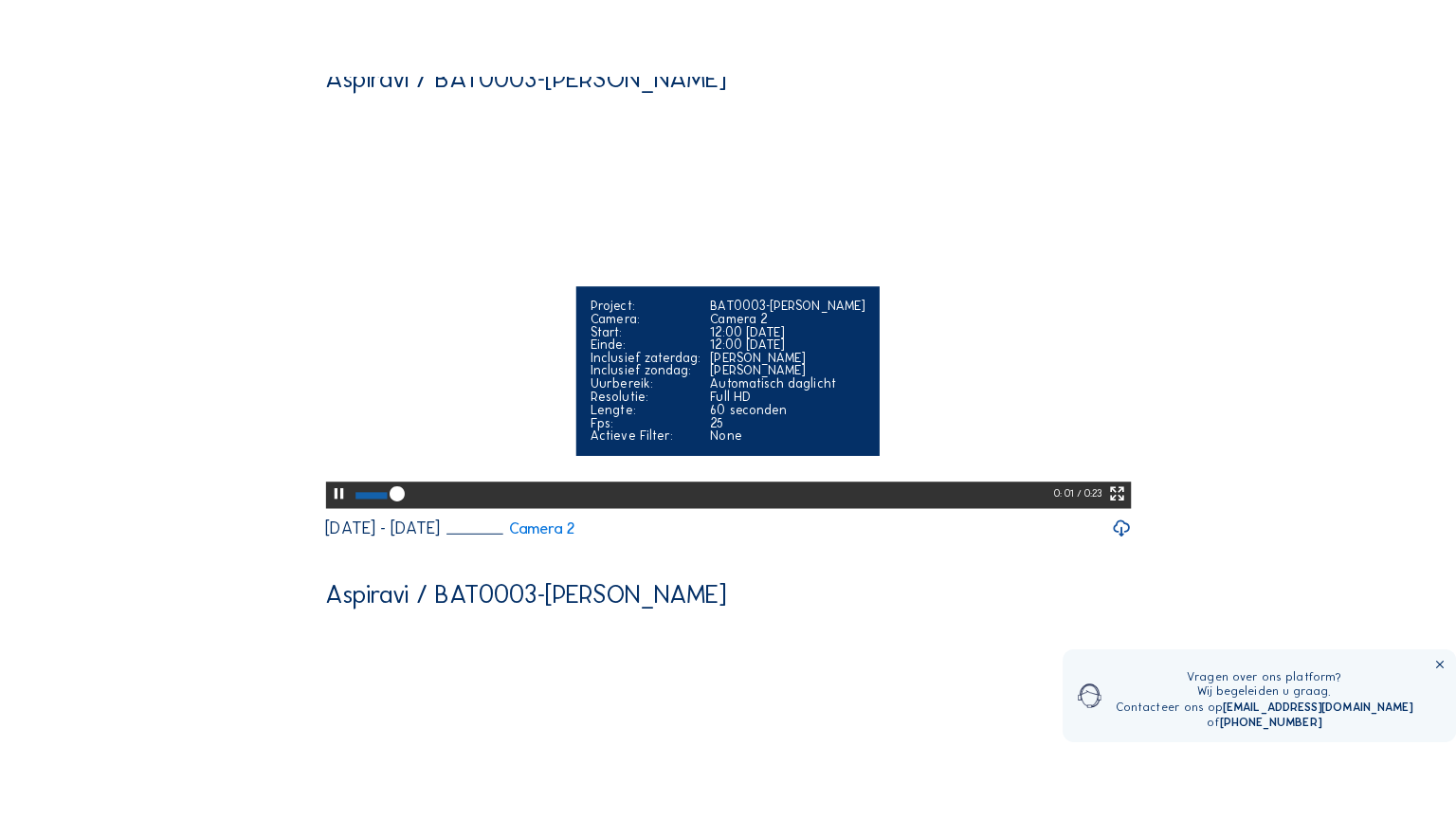 scroll, scrollTop: 554, scrollLeft: 0, axis: vertical 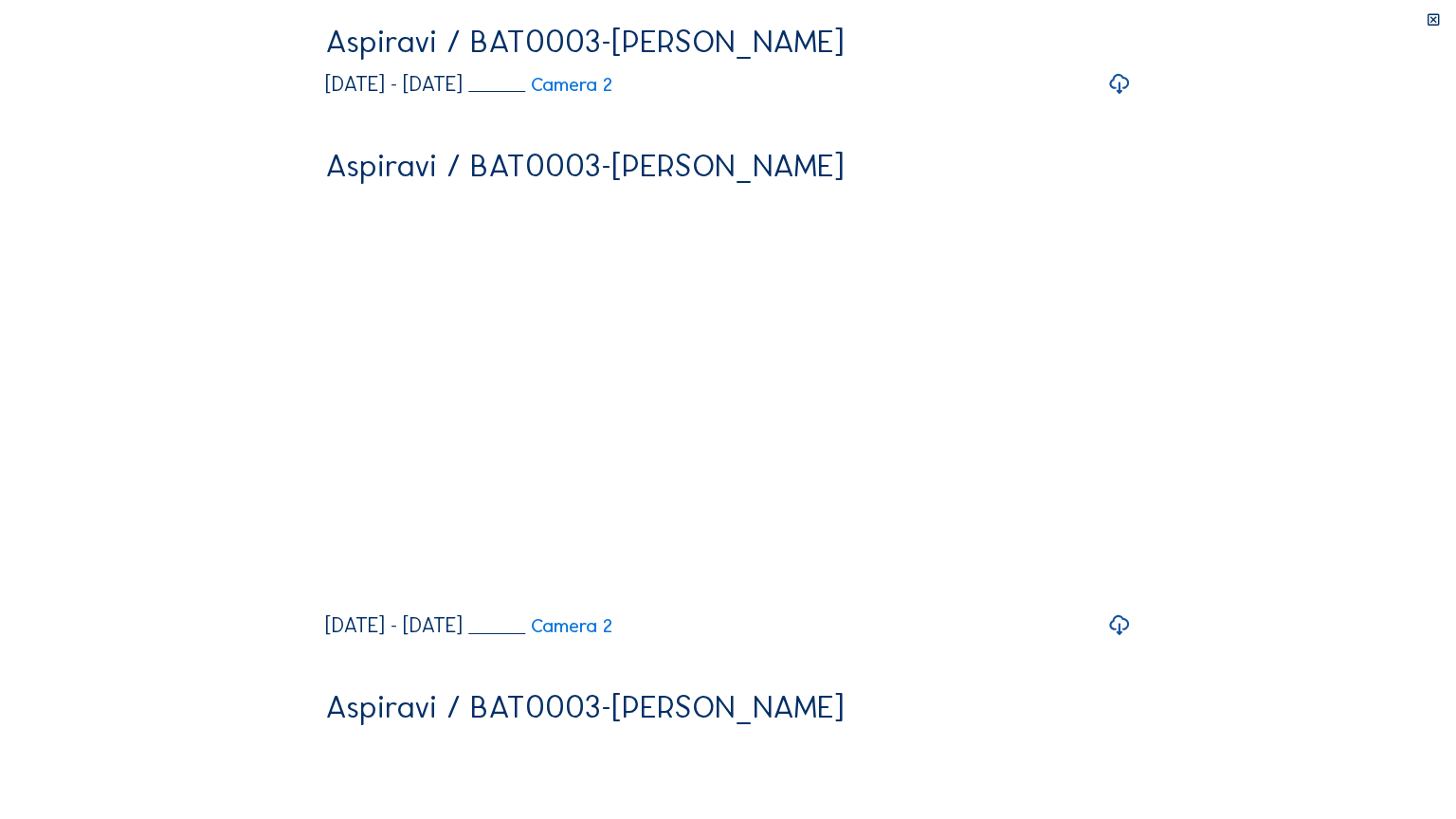 drag, startPoint x: 792, startPoint y: 803, endPoint x: 1018, endPoint y: 806, distance: 226.0199 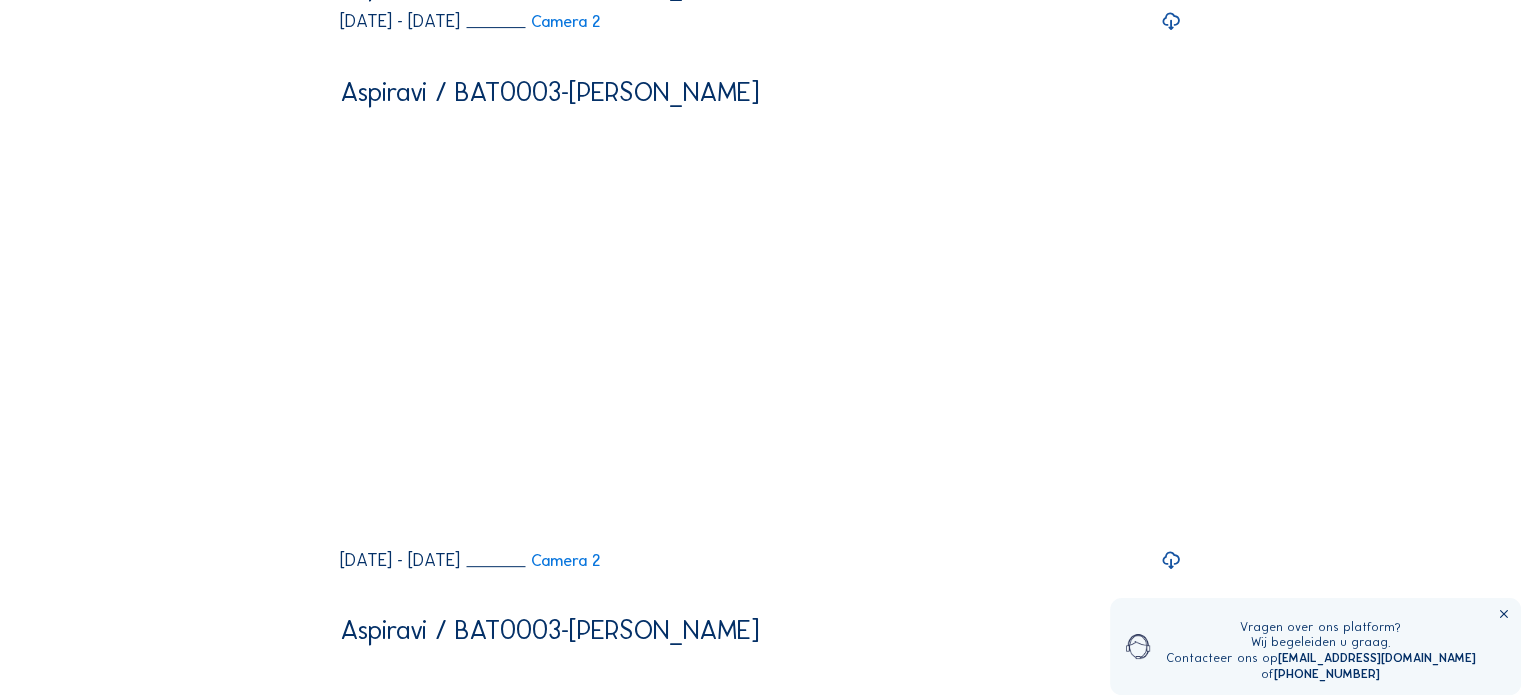 scroll, scrollTop: 716, scrollLeft: 0, axis: vertical 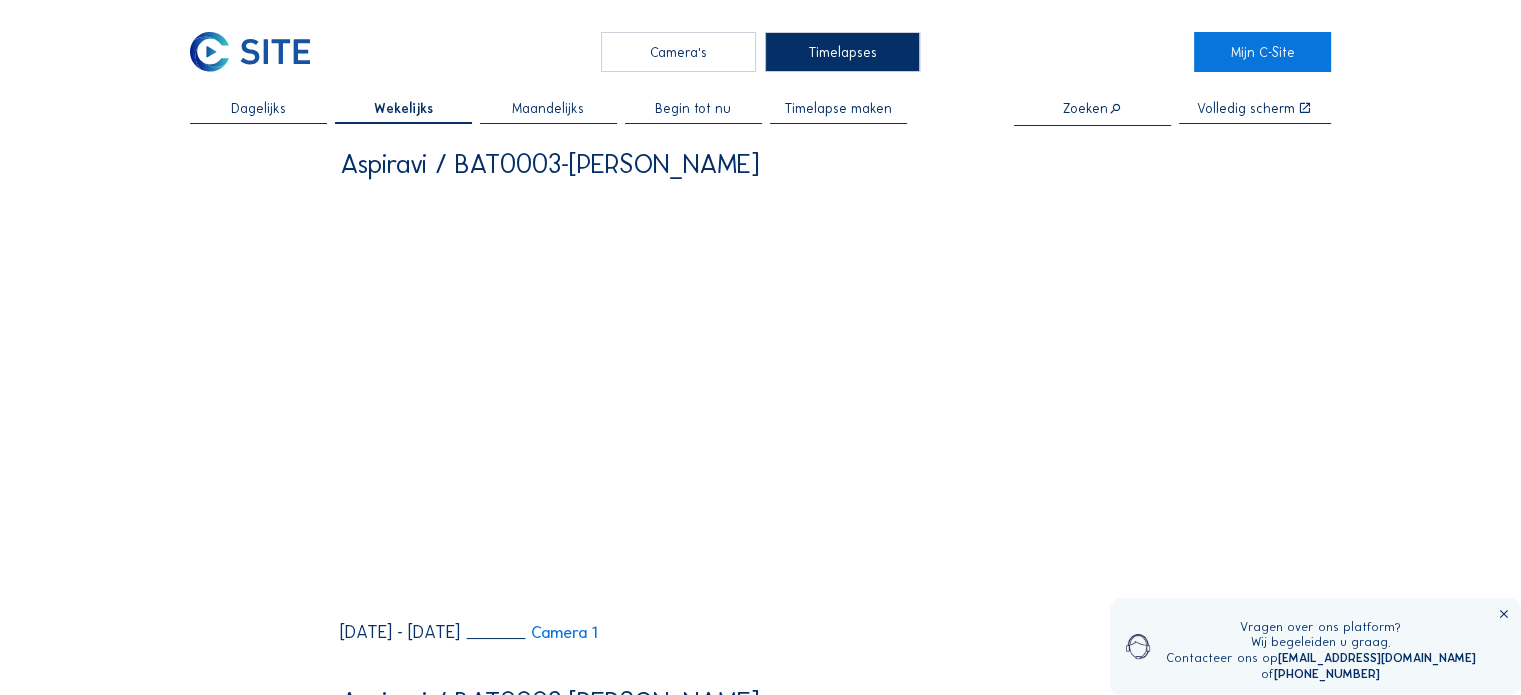 click on "Dagelijks" at bounding box center [258, 109] 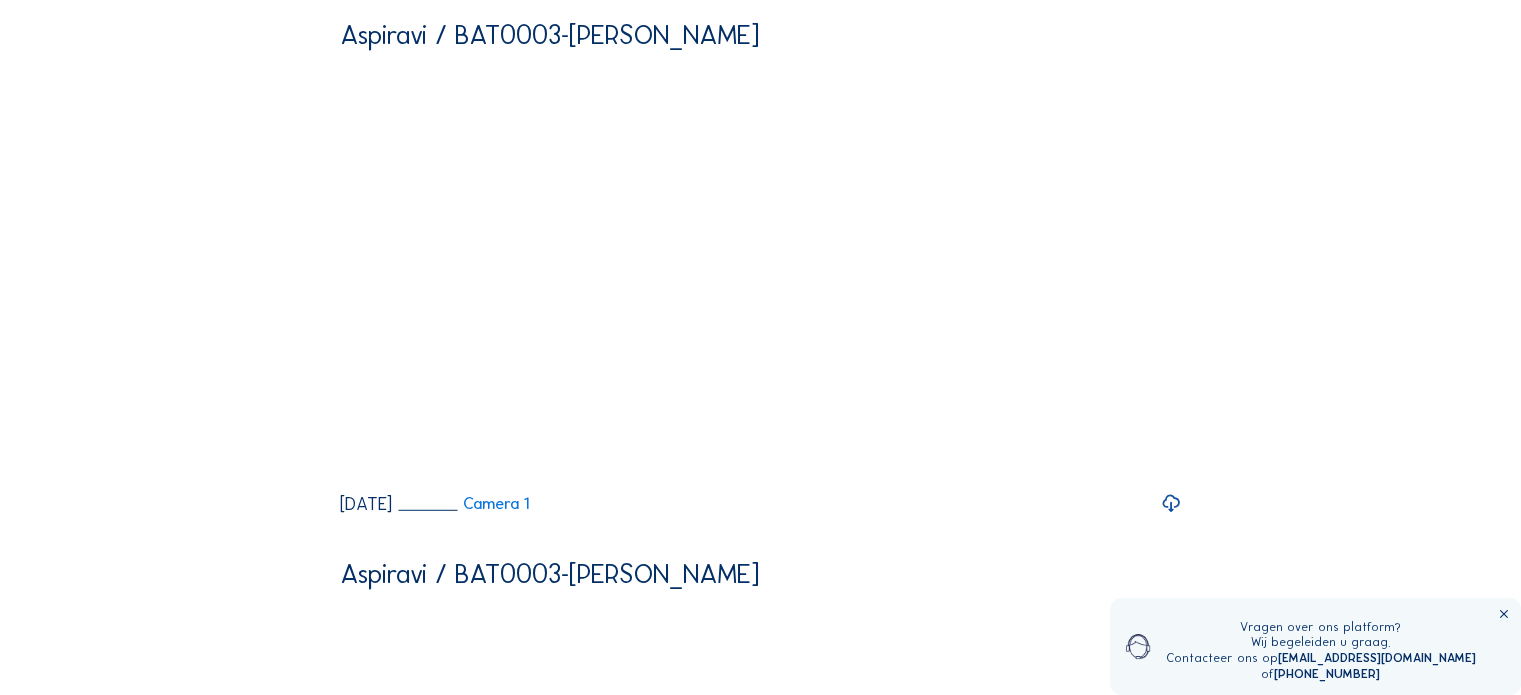 scroll, scrollTop: 5600, scrollLeft: 0, axis: vertical 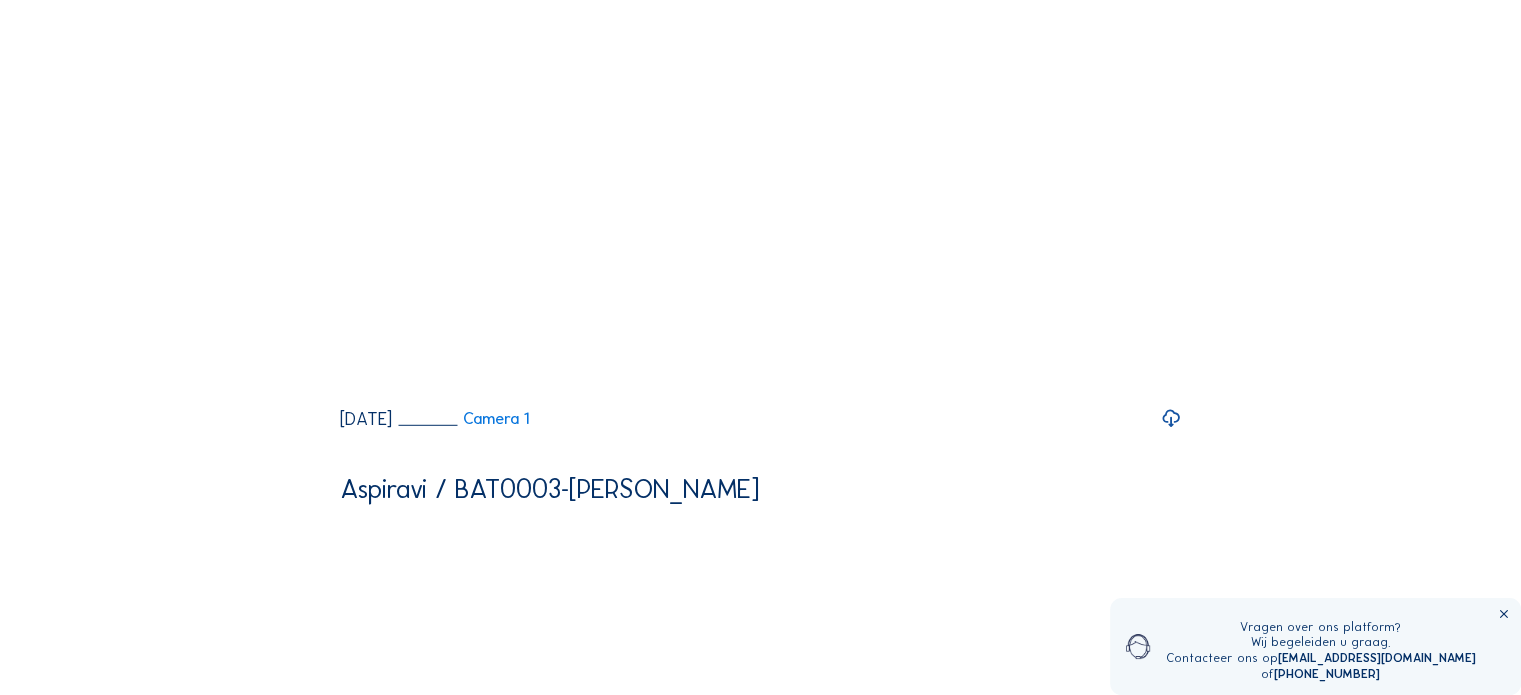 click at bounding box center (353, -155) 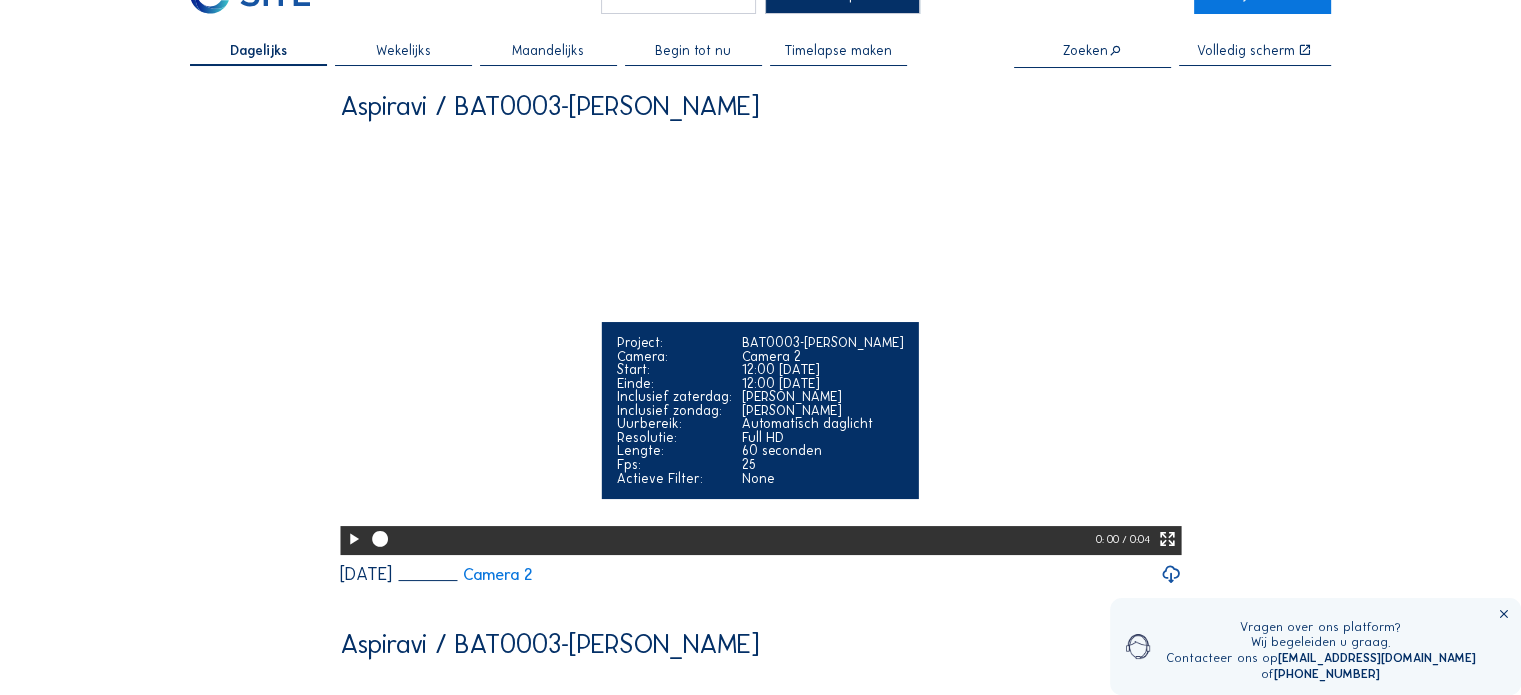 scroll, scrollTop: 0, scrollLeft: 0, axis: both 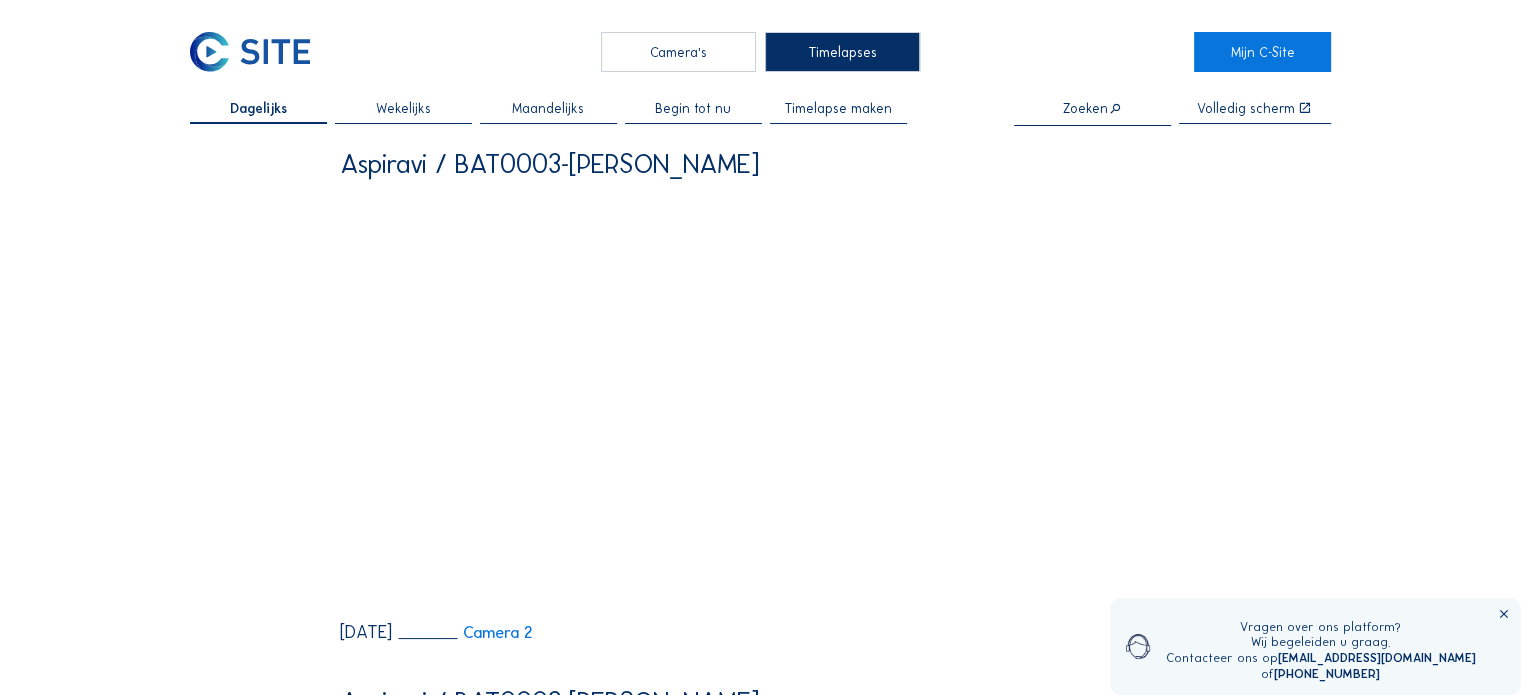 click on "Camera's" at bounding box center (678, 52) 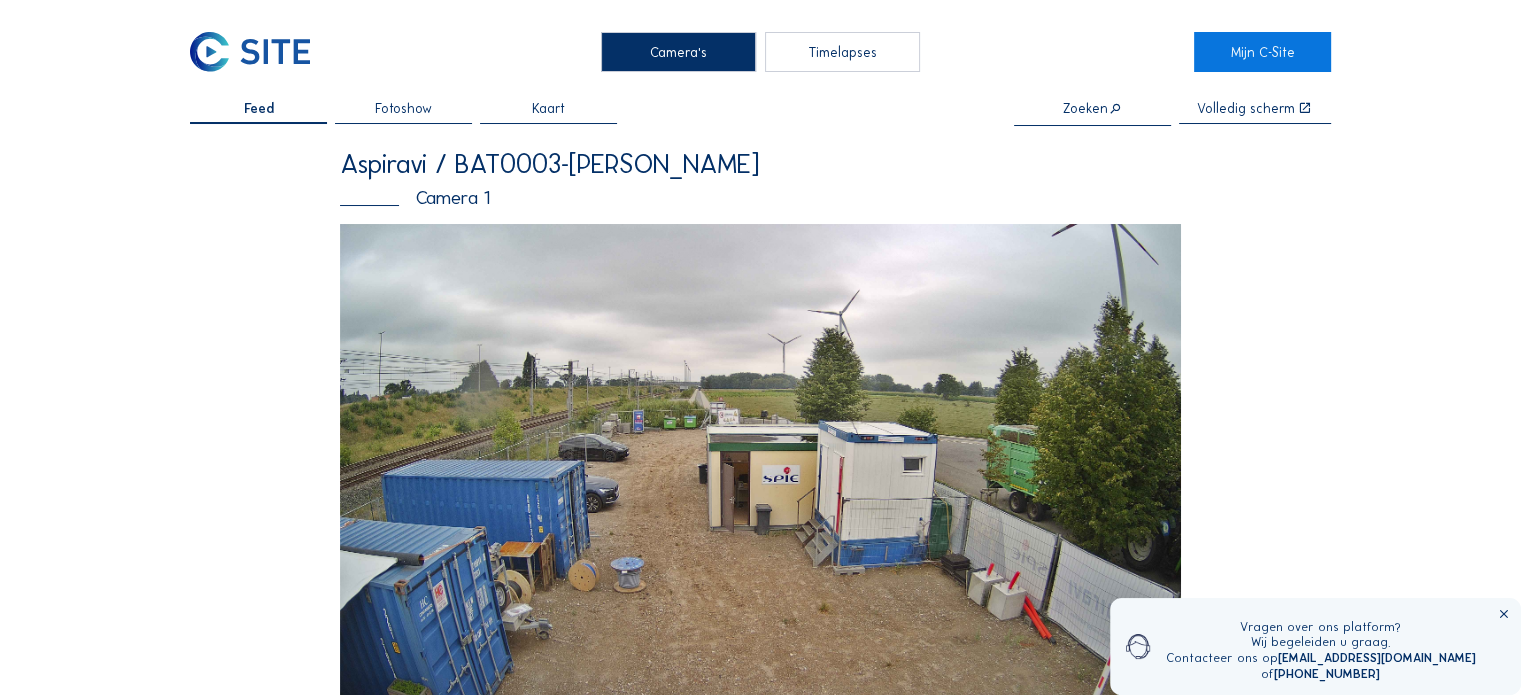click on "Fotoshow" at bounding box center (403, 109) 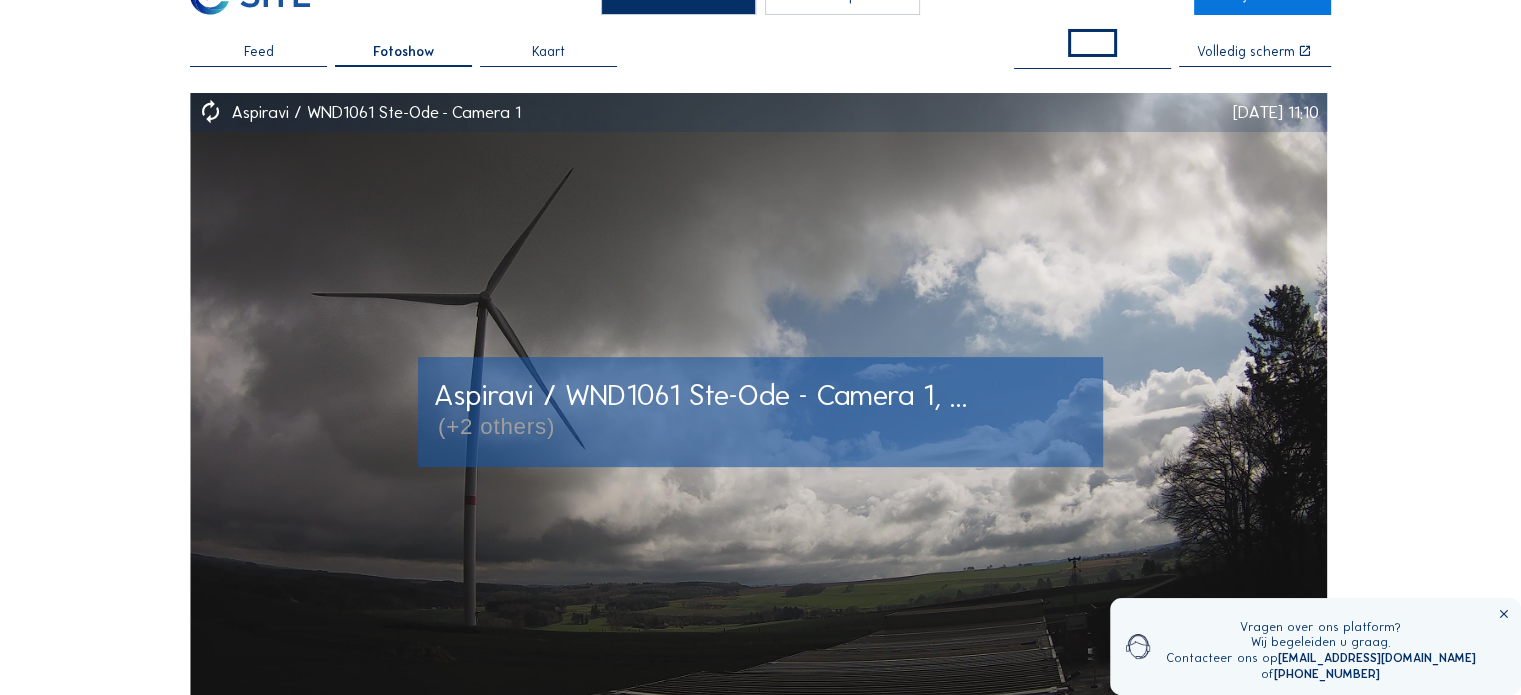 scroll, scrollTop: 0, scrollLeft: 0, axis: both 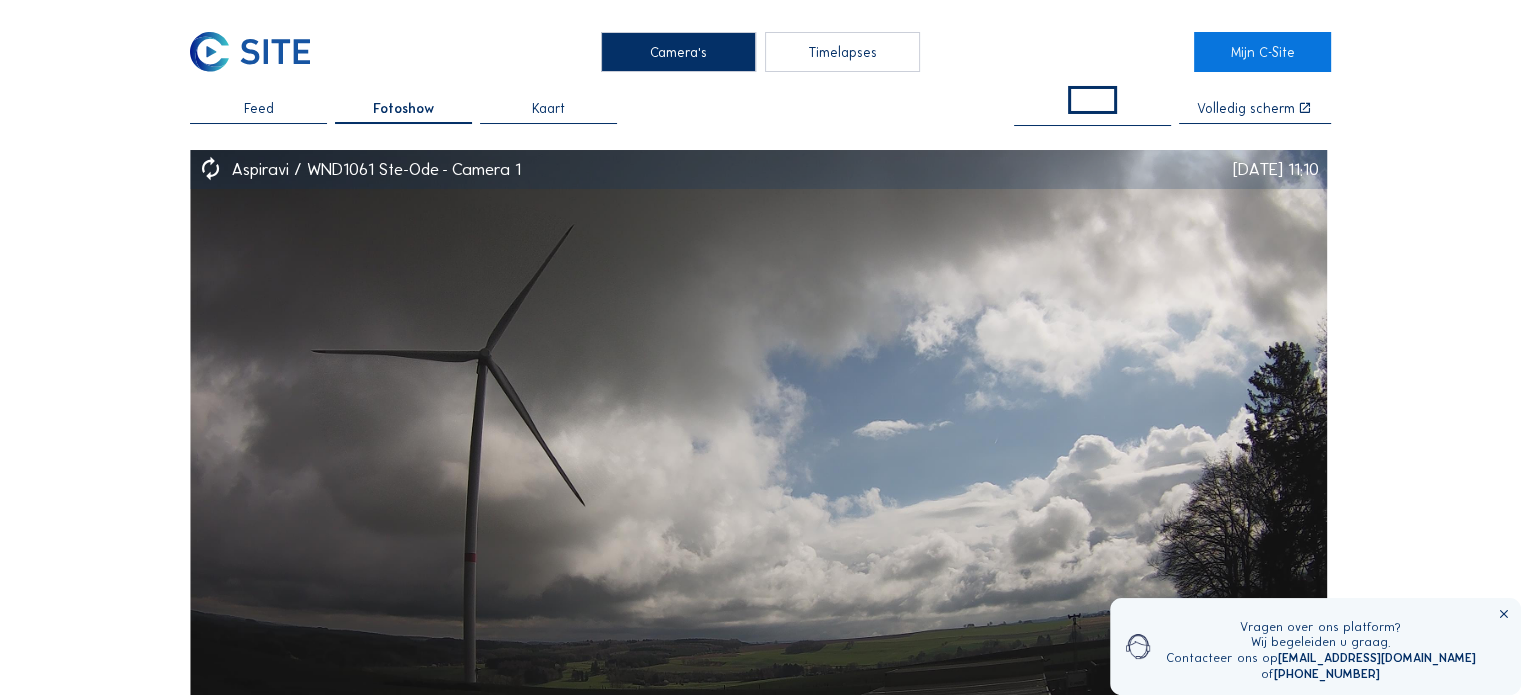 click on "Feed" at bounding box center (258, 113) 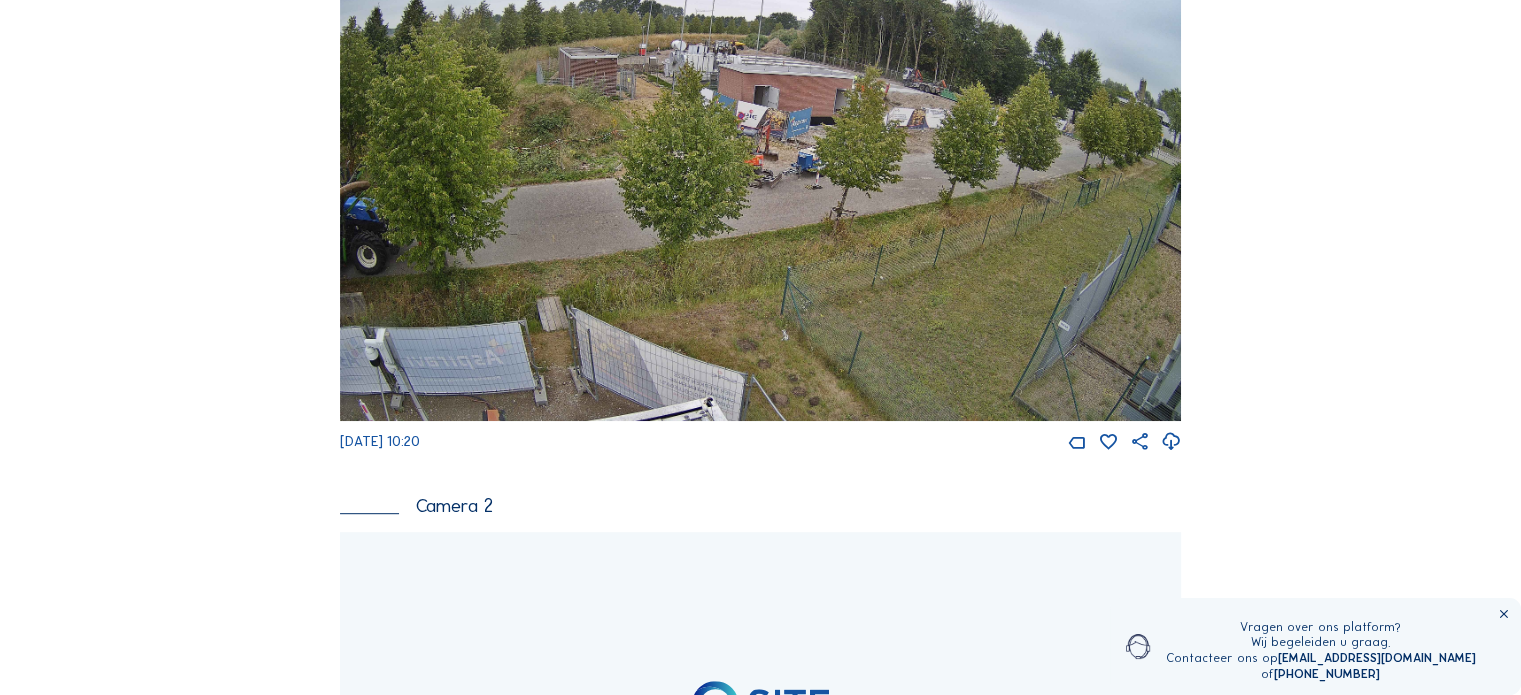 scroll, scrollTop: 600, scrollLeft: 0, axis: vertical 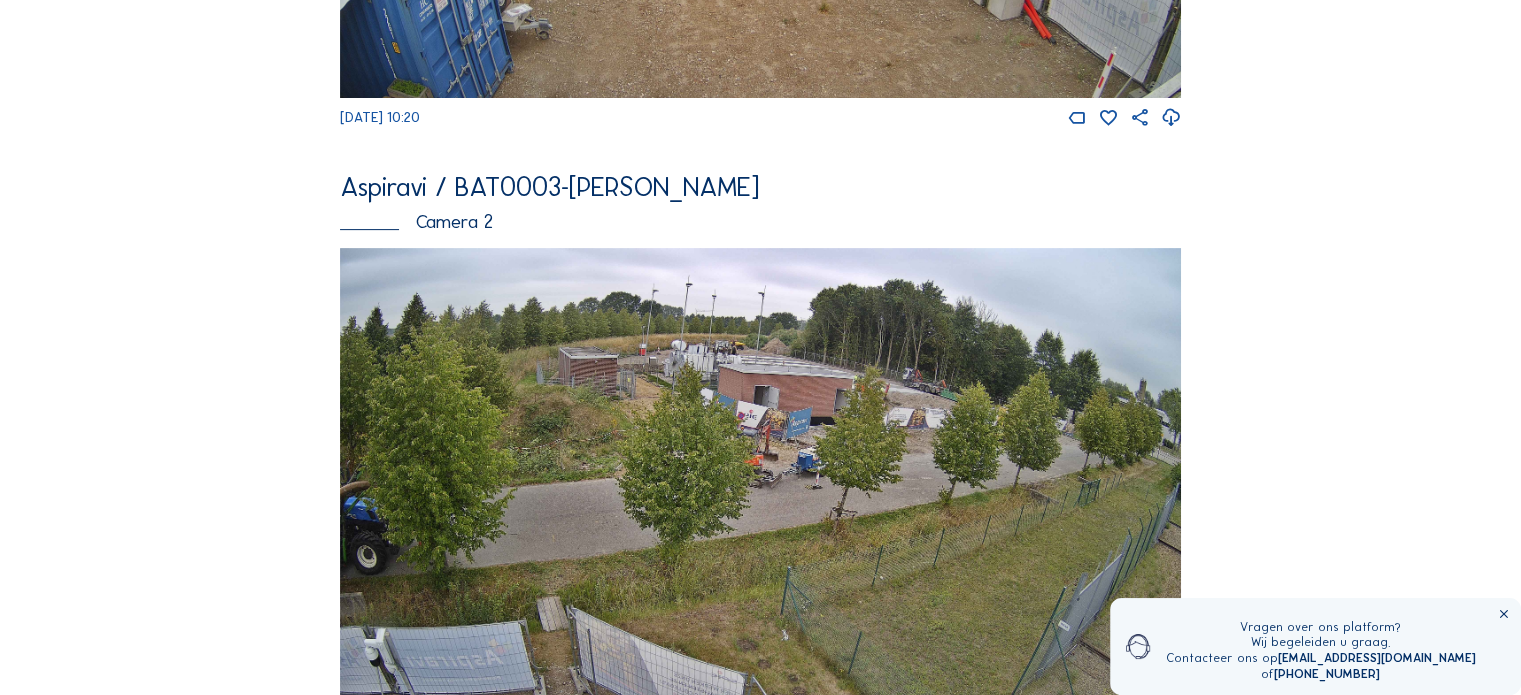 click at bounding box center (760, 484) 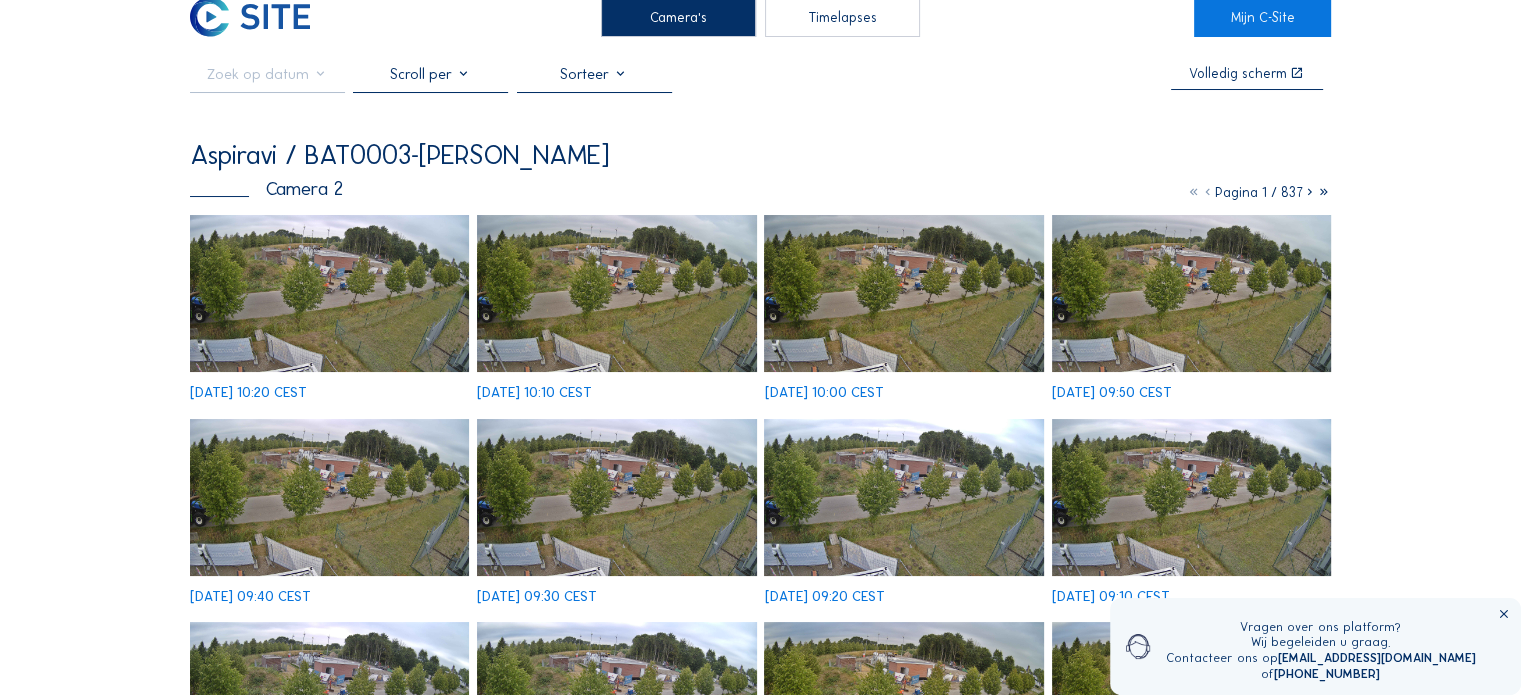 scroll, scrollTop: 0, scrollLeft: 0, axis: both 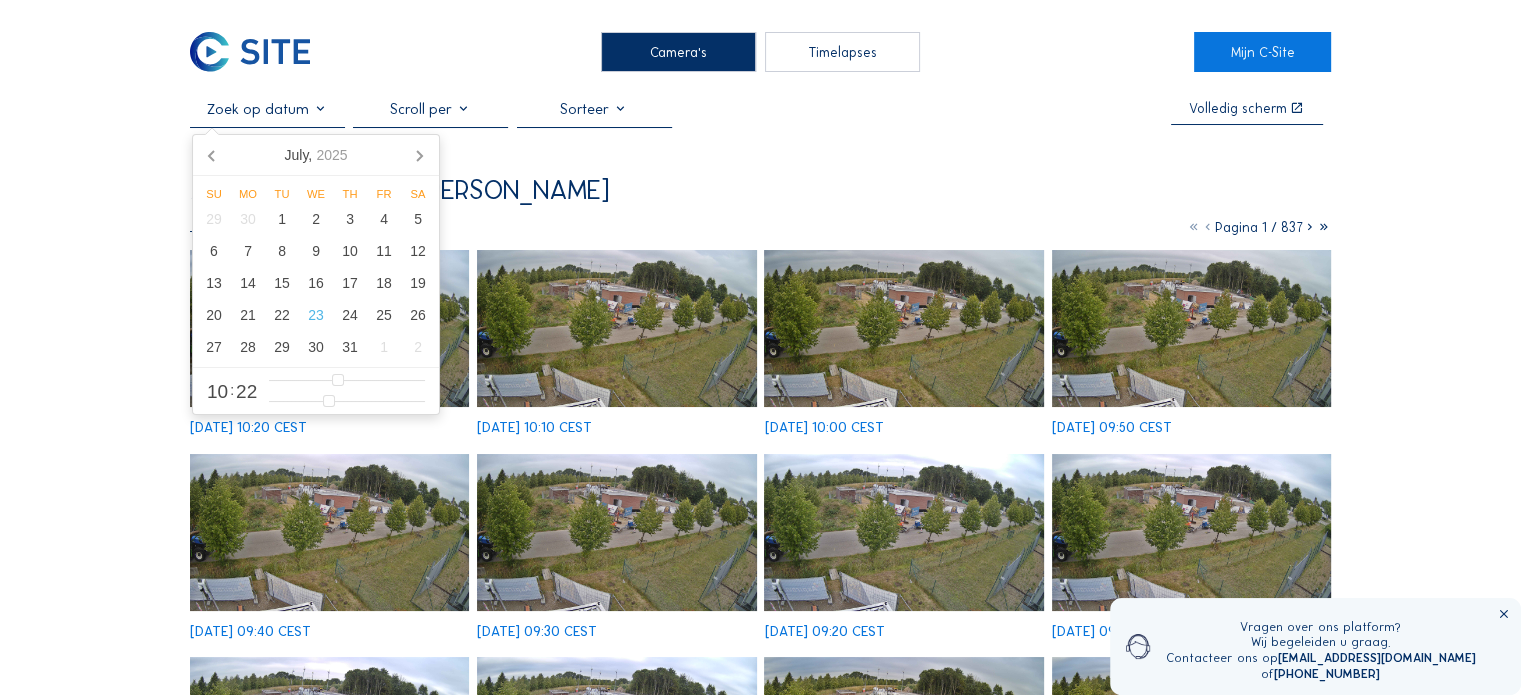 click at bounding box center (267, 109) 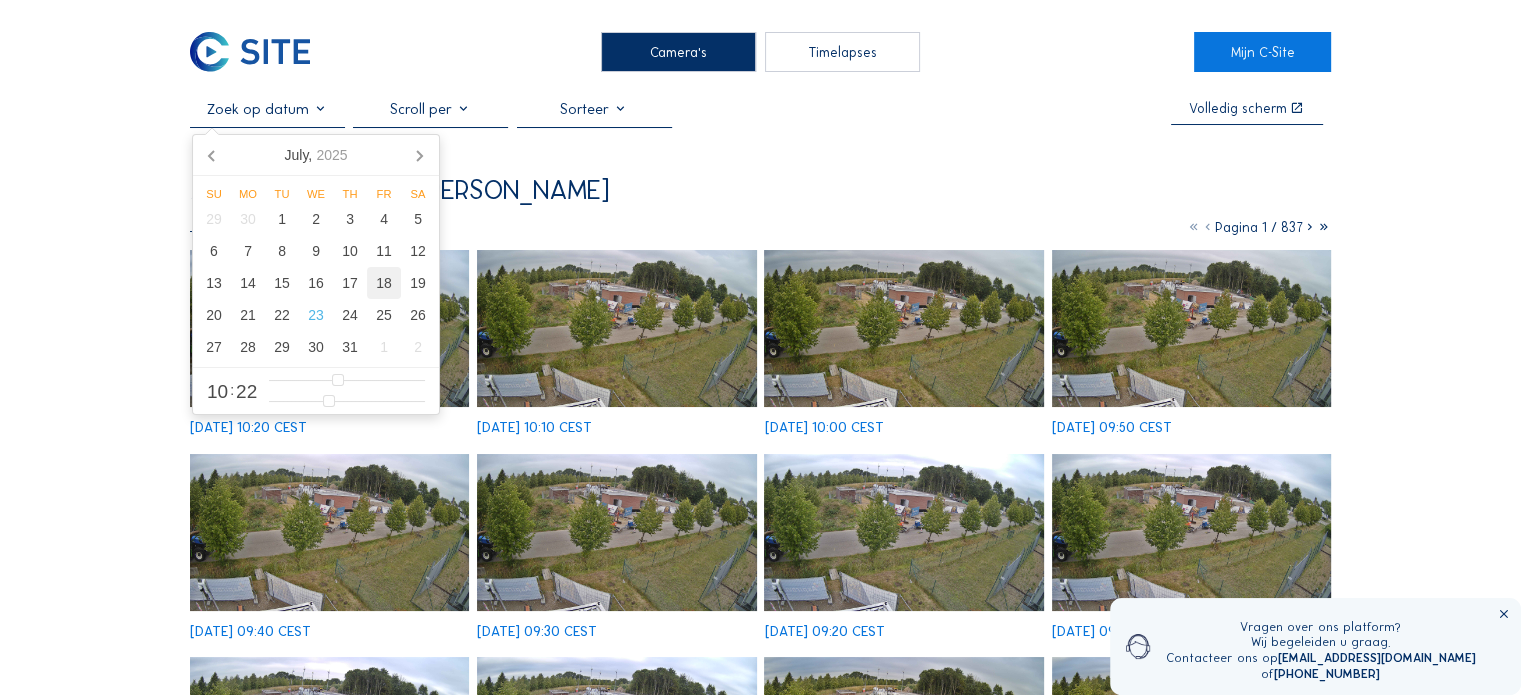 click on "18" at bounding box center (384, 283) 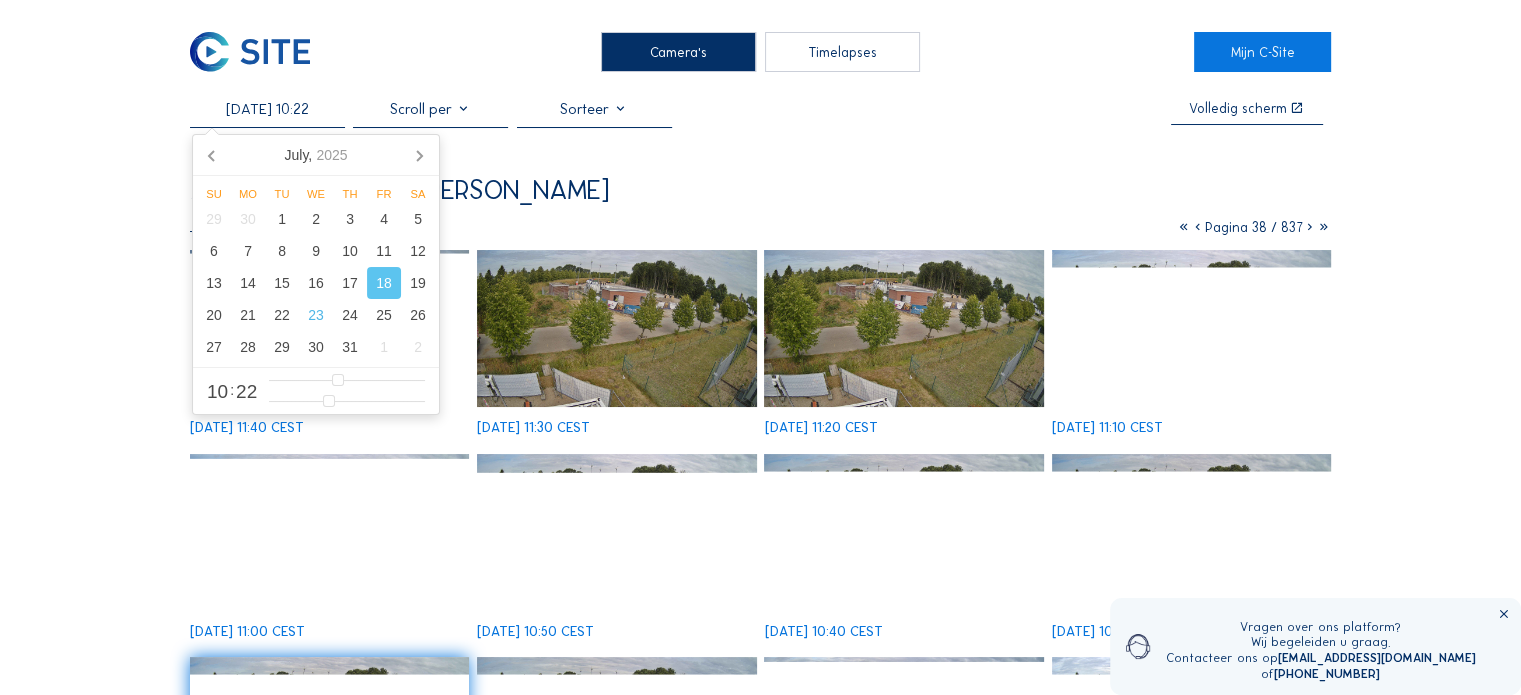 click on "[DATE] 10:22 Volledig [PERSON_NAME]" at bounding box center (760, 113) 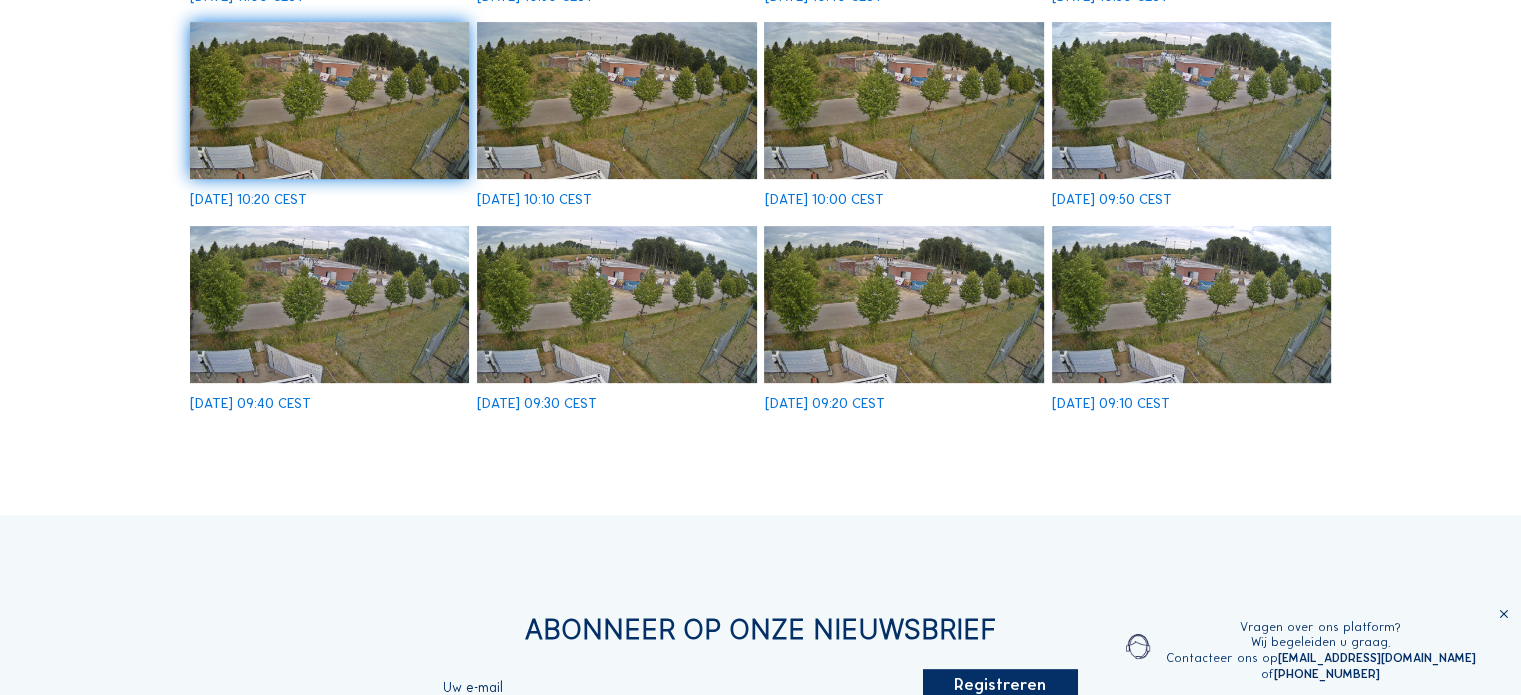 scroll, scrollTop: 600, scrollLeft: 0, axis: vertical 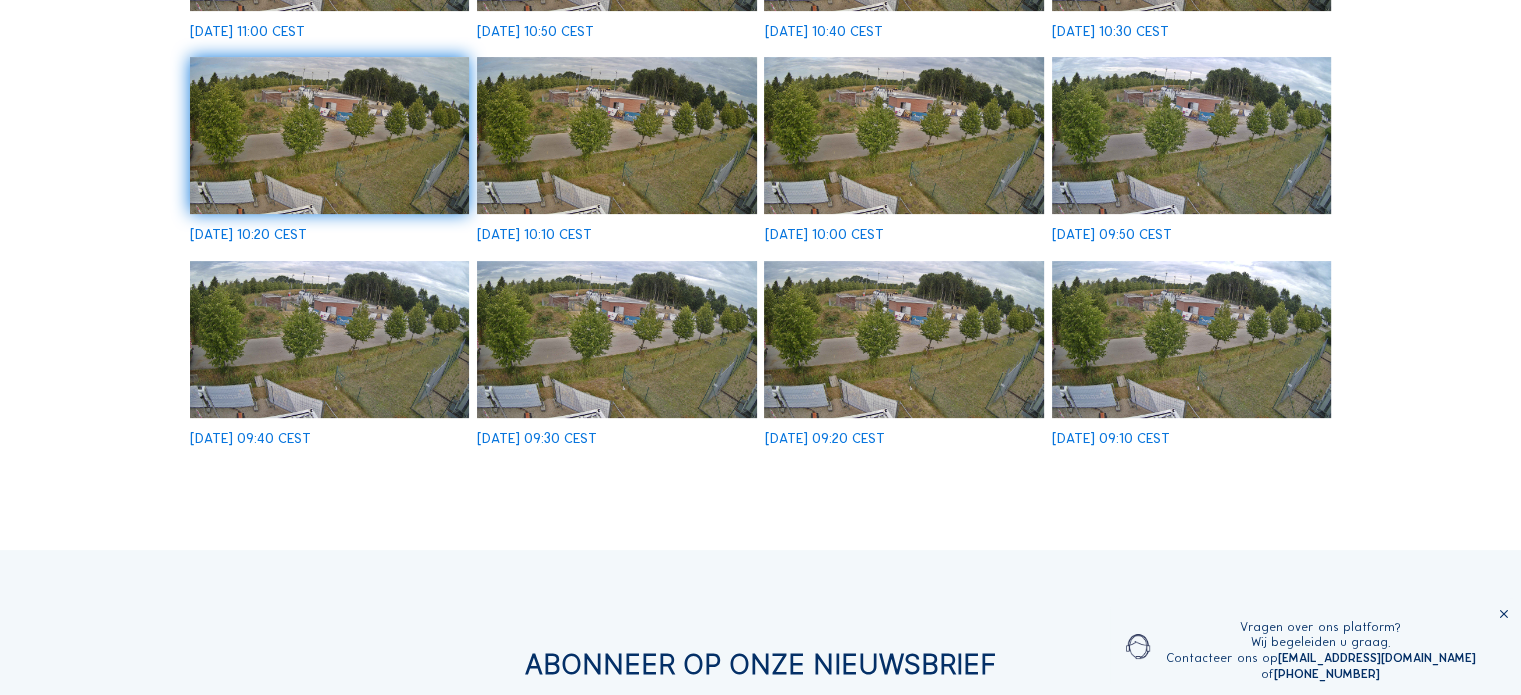 click at bounding box center [1191, 135] 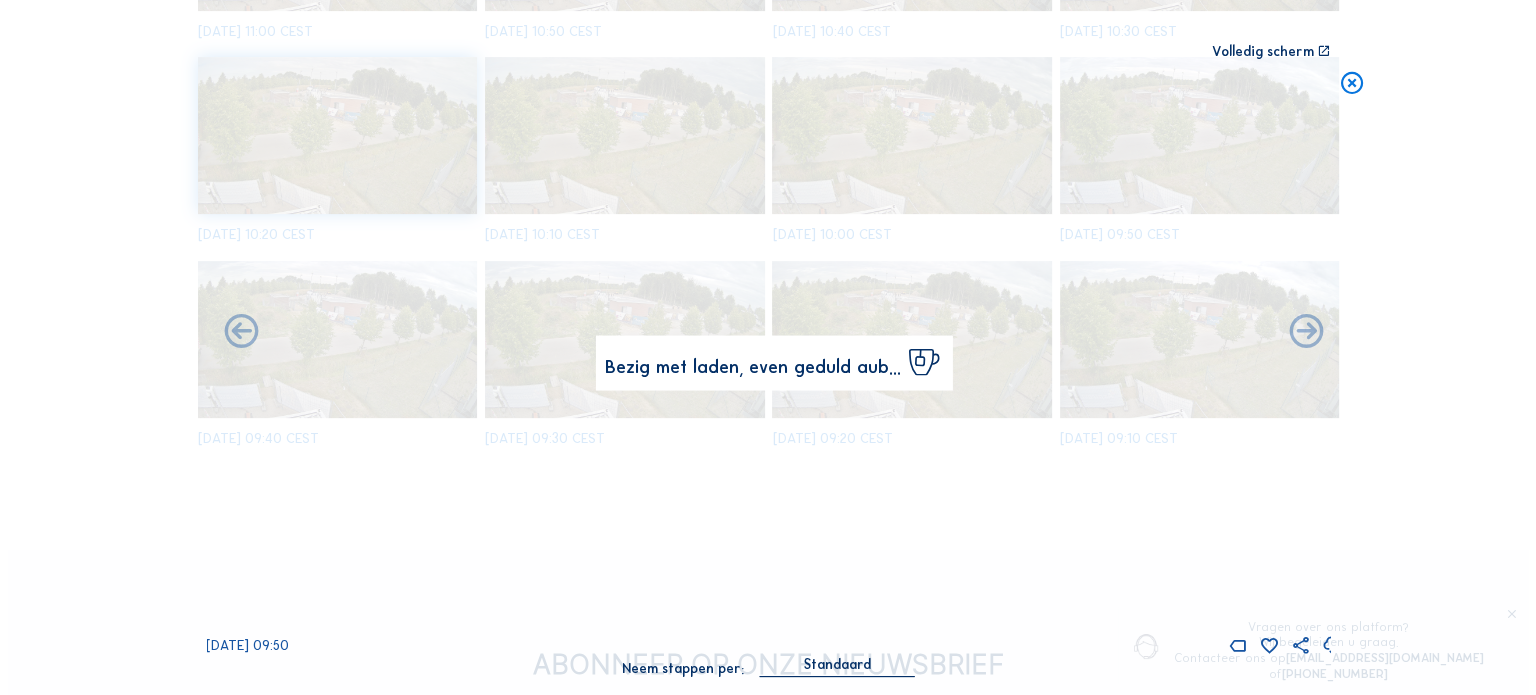 scroll, scrollTop: 602, scrollLeft: 0, axis: vertical 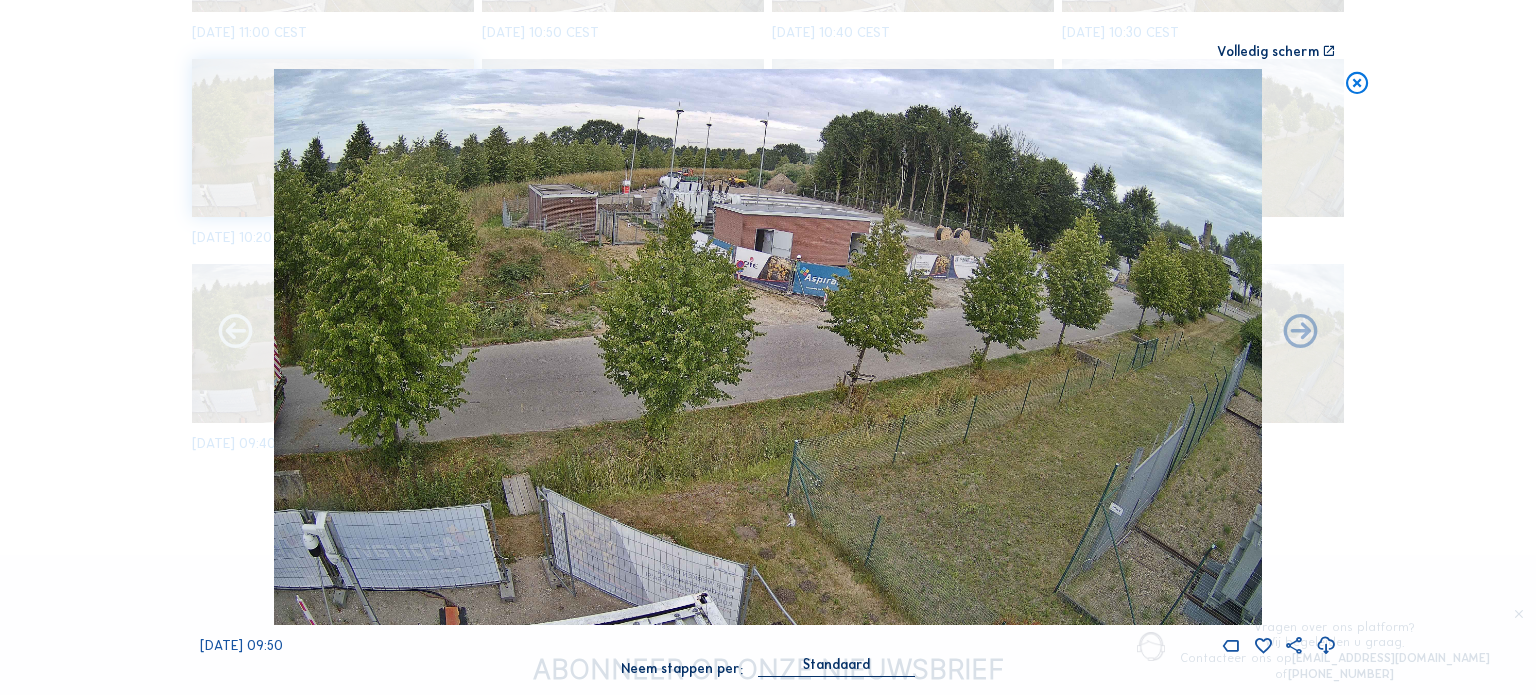 click at bounding box center [235, 333] 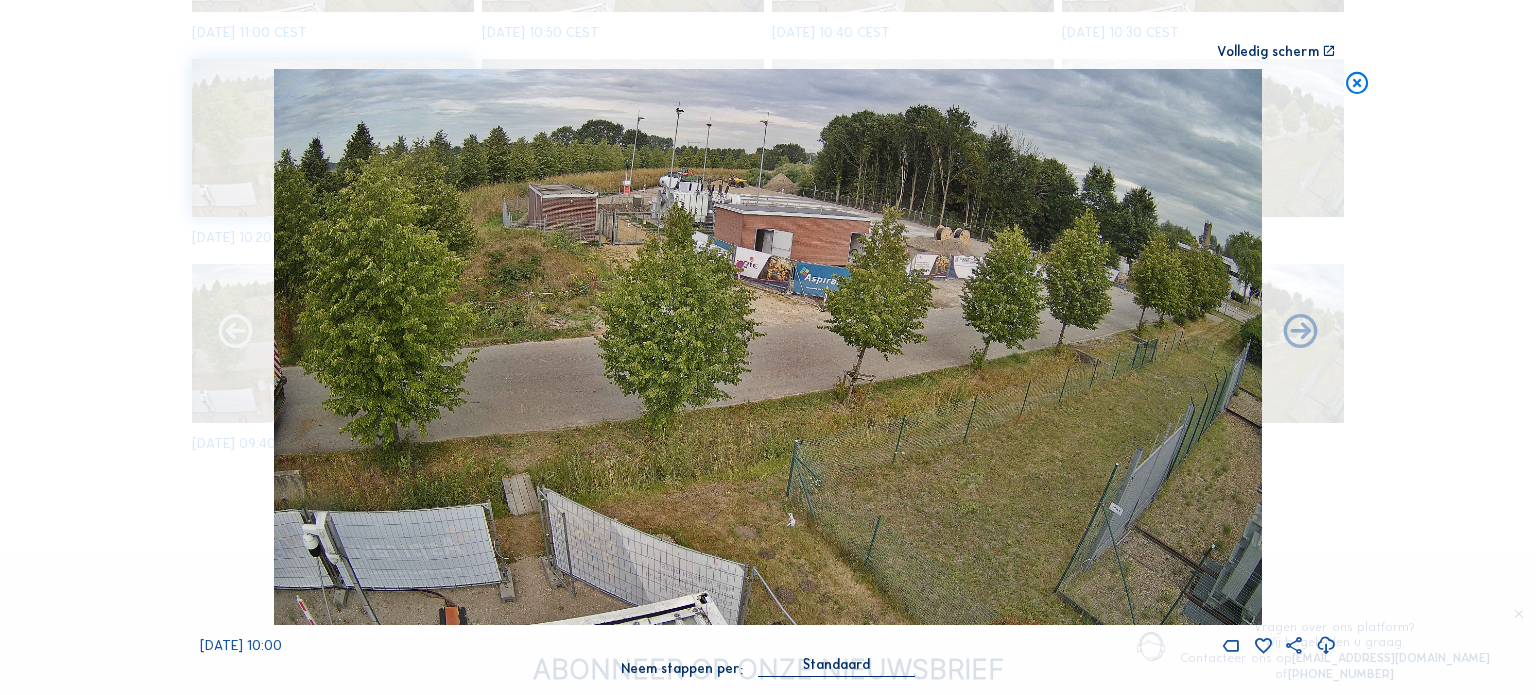 click at bounding box center [235, 333] 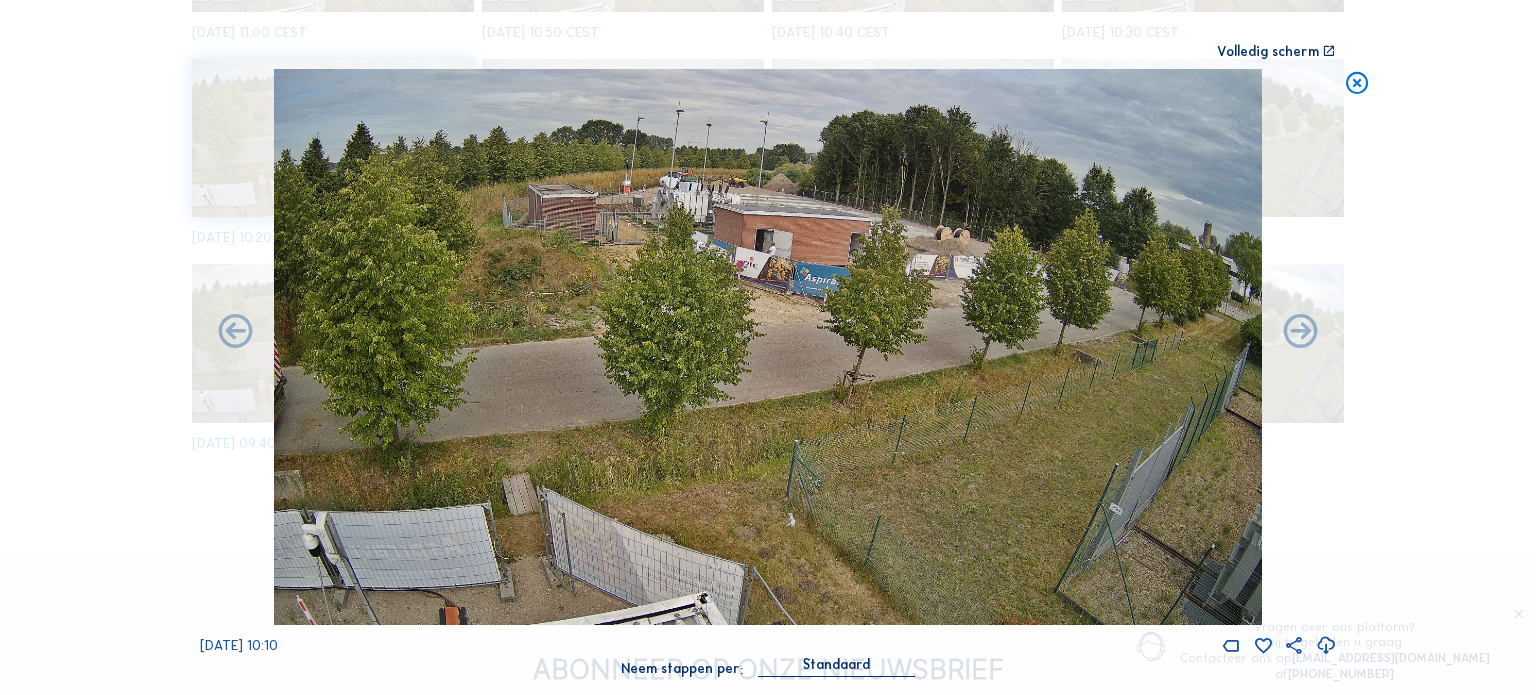 click at bounding box center [235, 333] 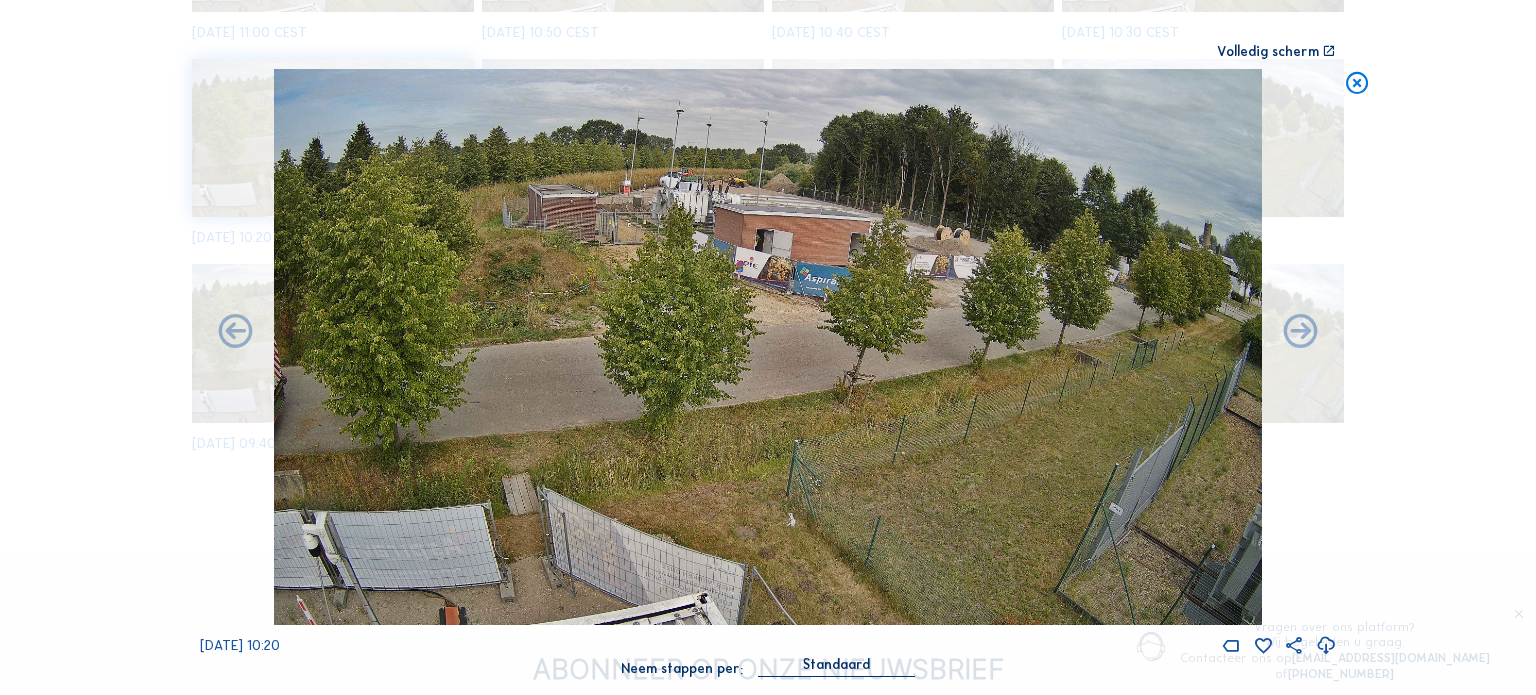 click at bounding box center [235, 333] 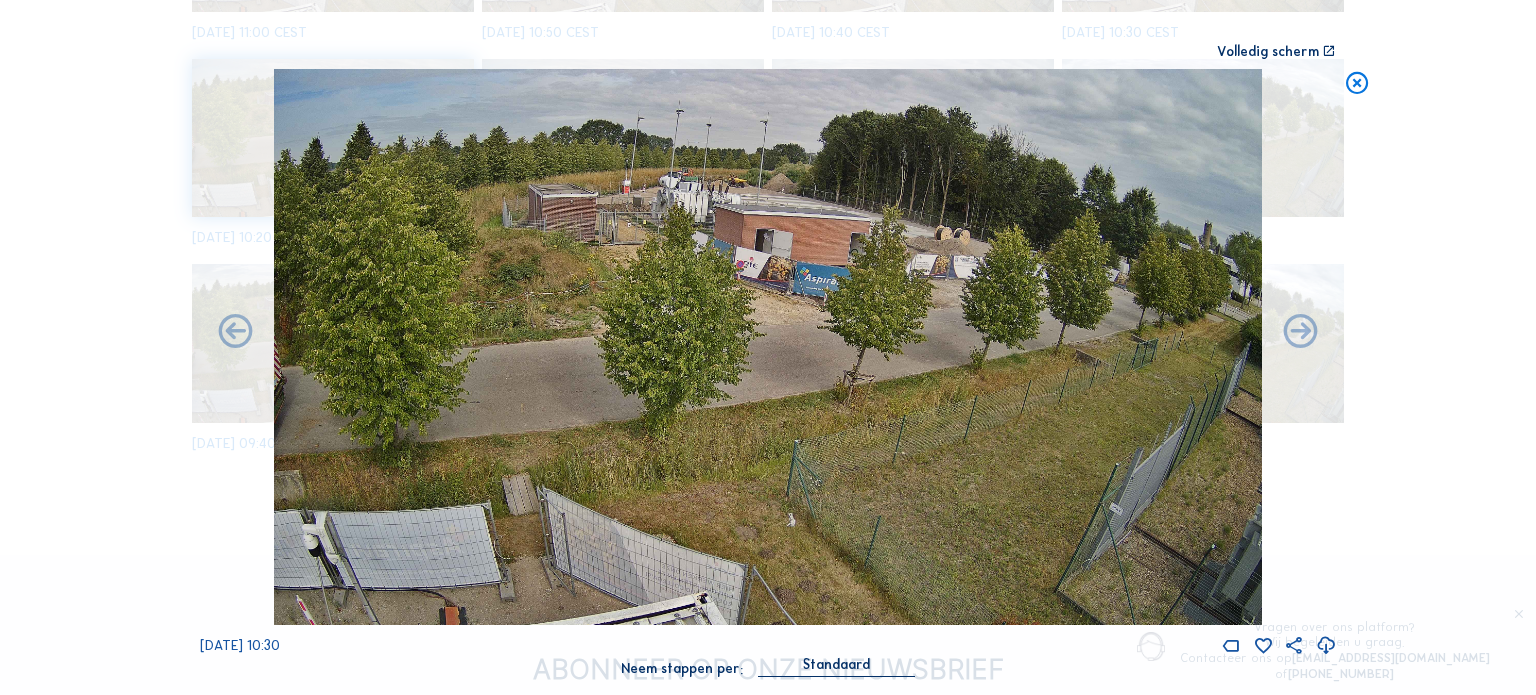 click at bounding box center (235, 333) 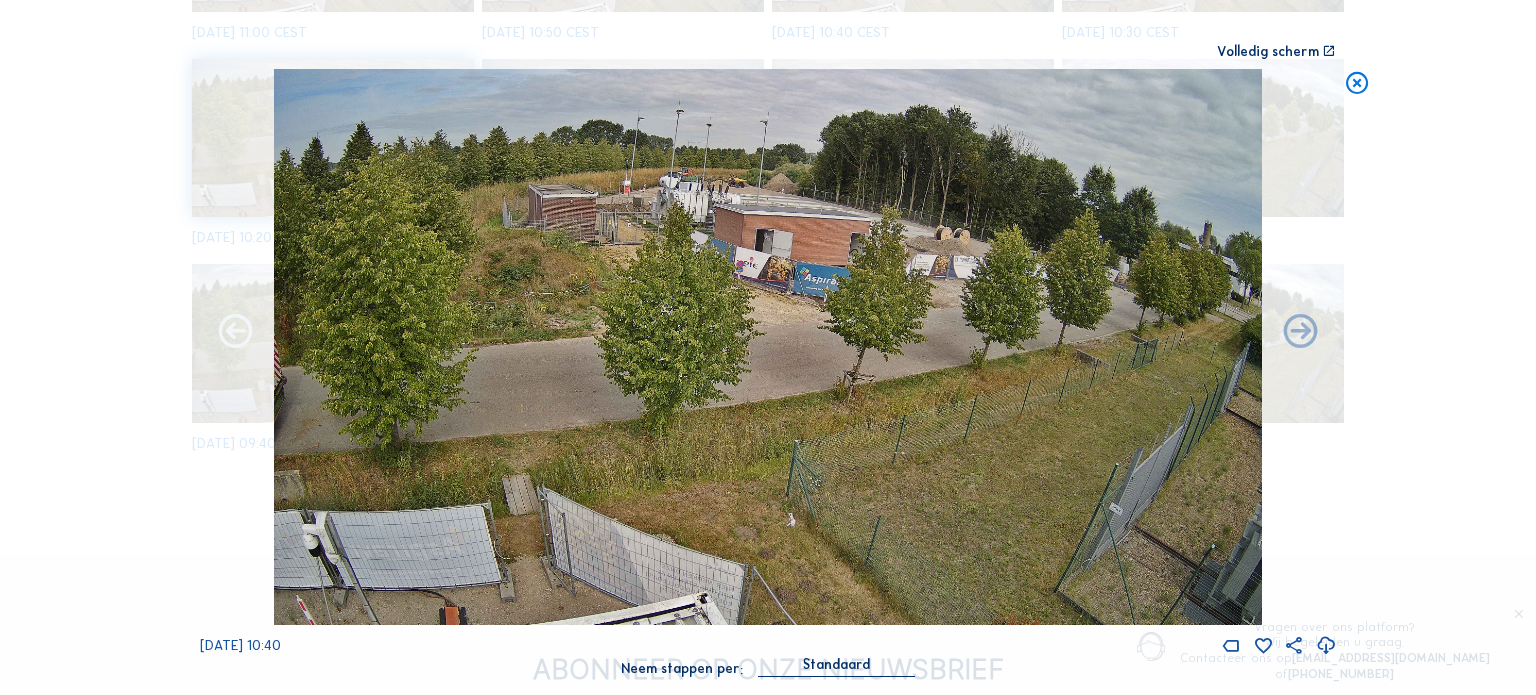 click at bounding box center (235, 333) 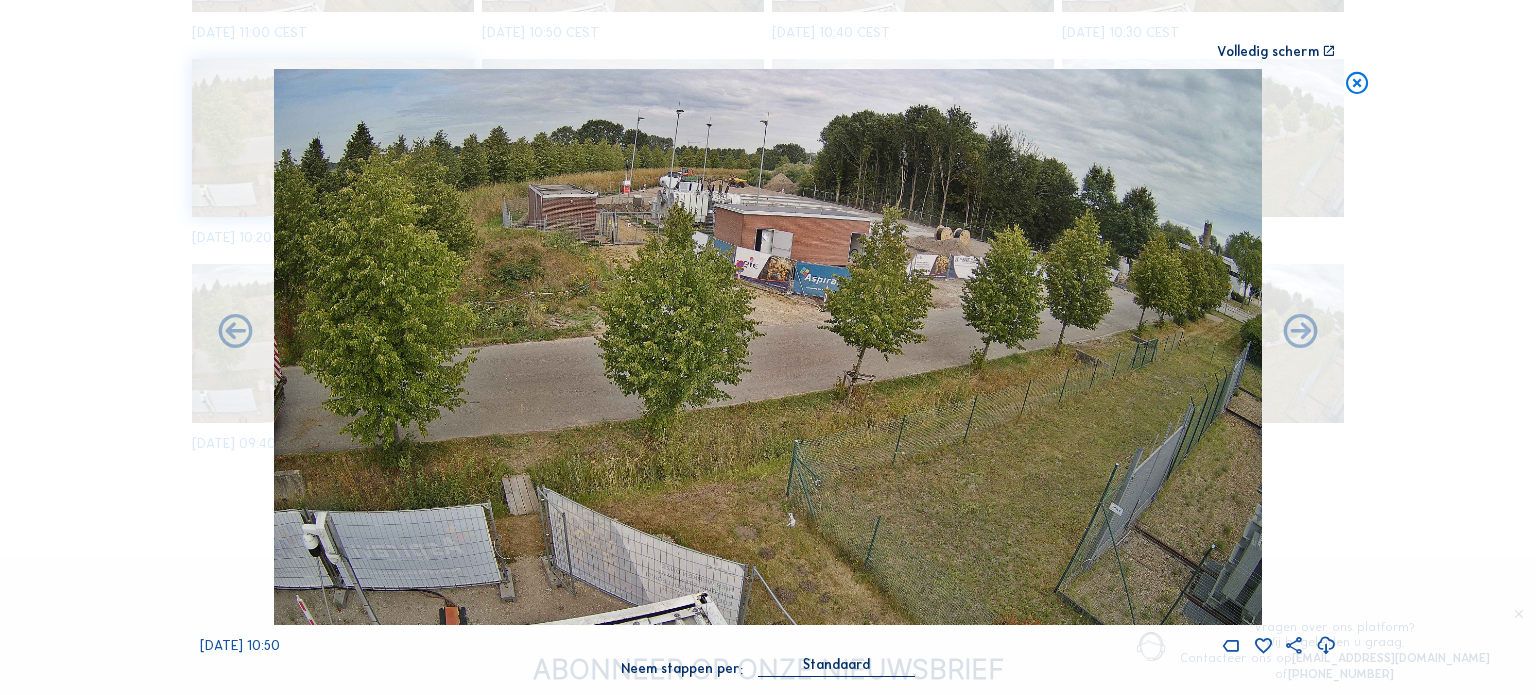 click at bounding box center (235, 333) 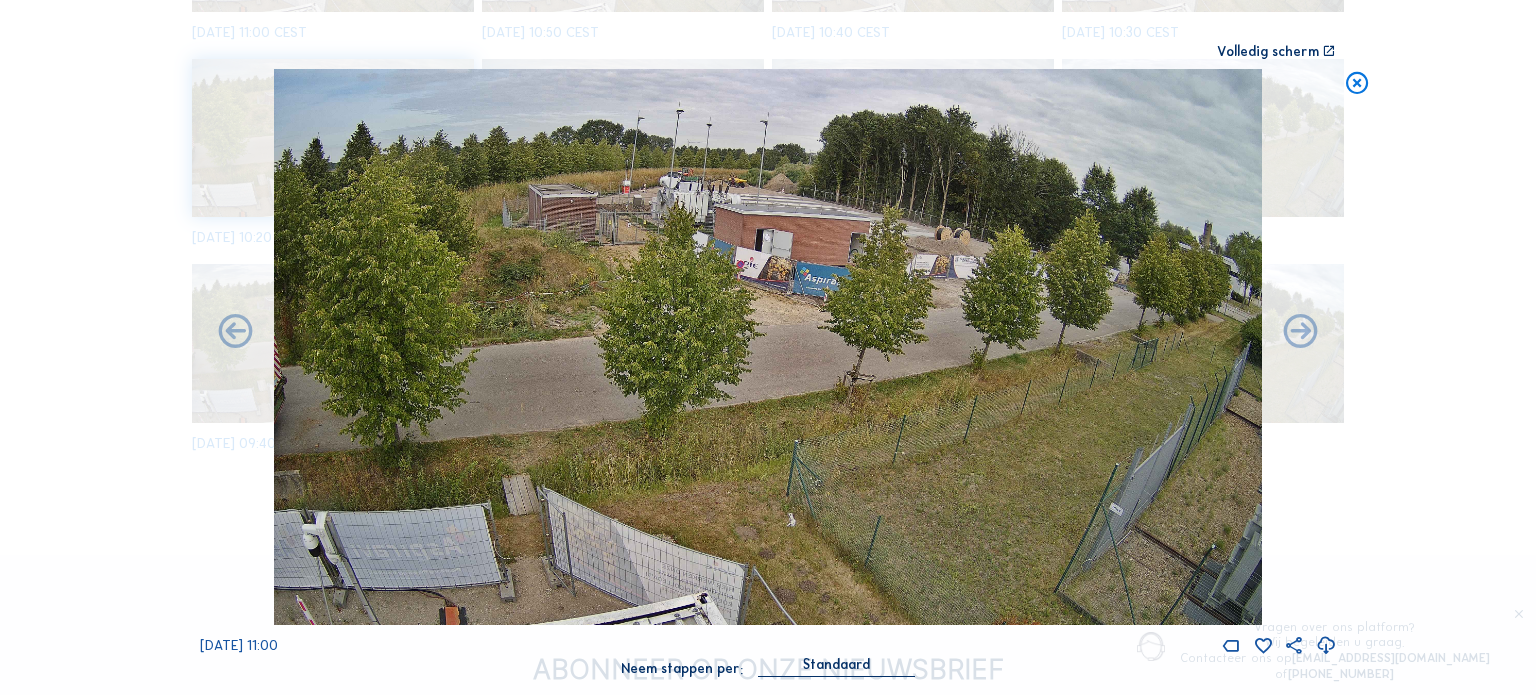 click at bounding box center [235, 333] 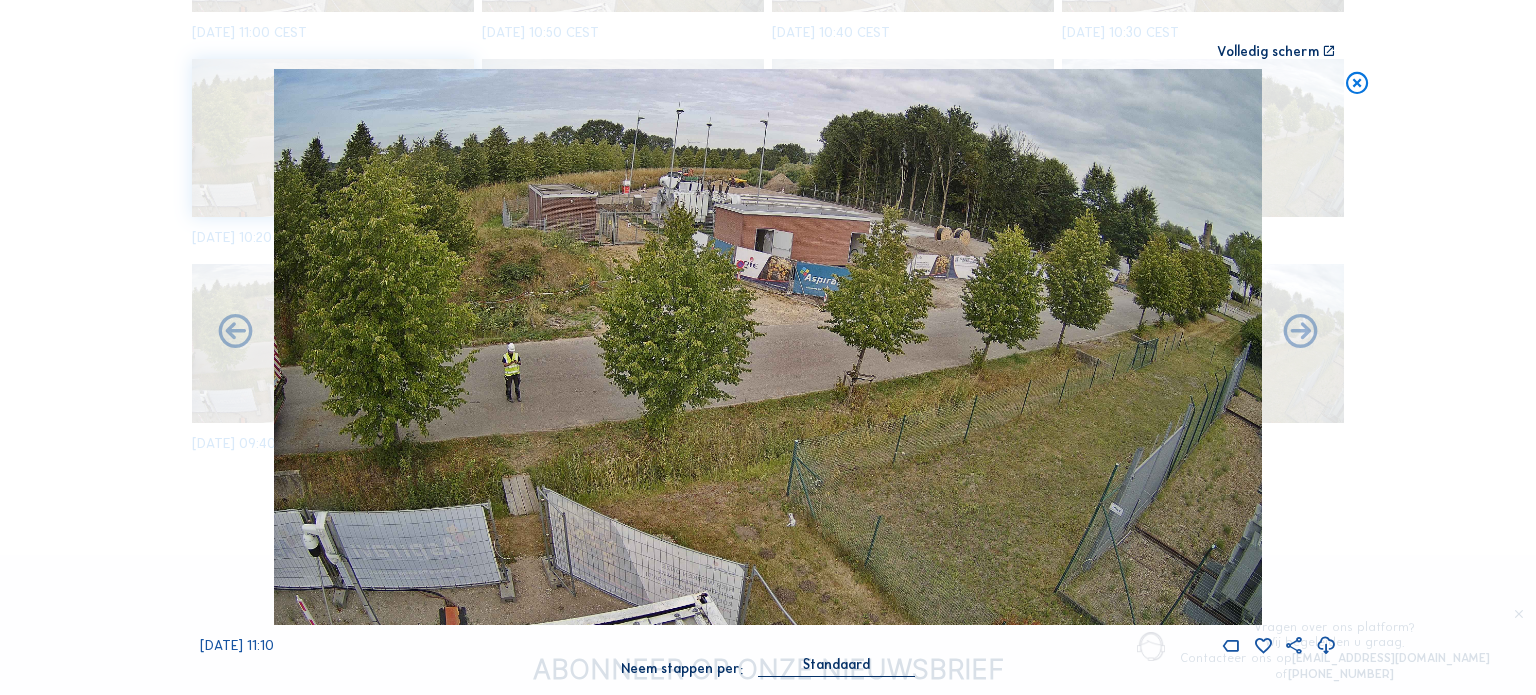 click at bounding box center [1357, 83] 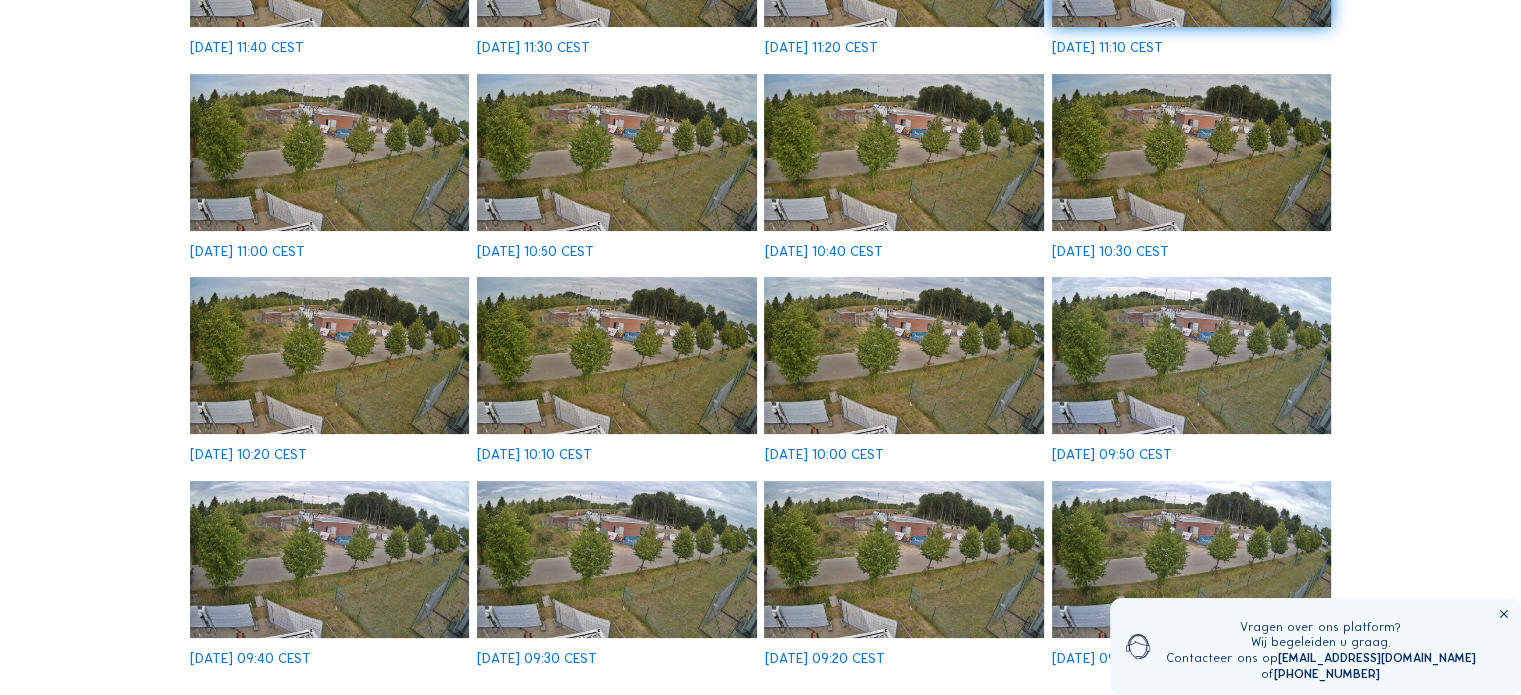 scroll, scrollTop: 500, scrollLeft: 0, axis: vertical 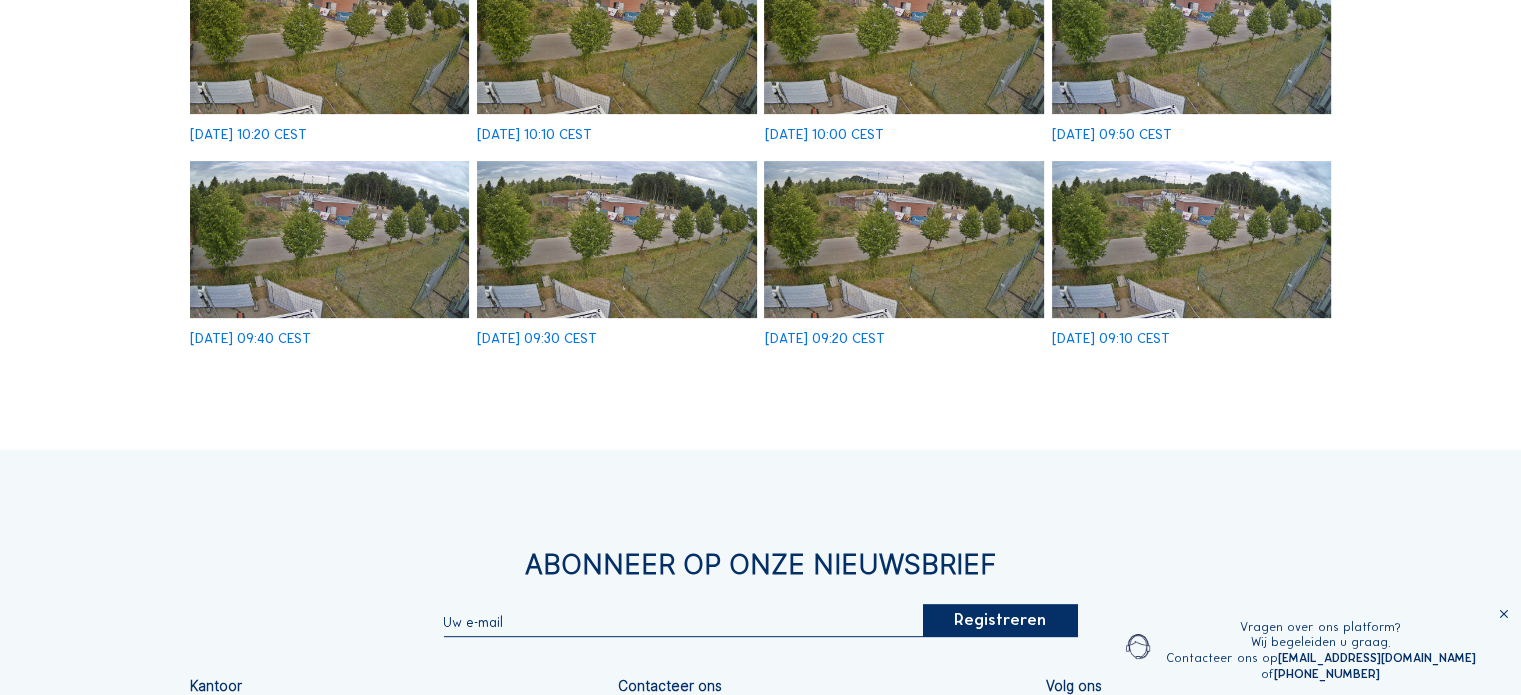 click at bounding box center (1191, 239) 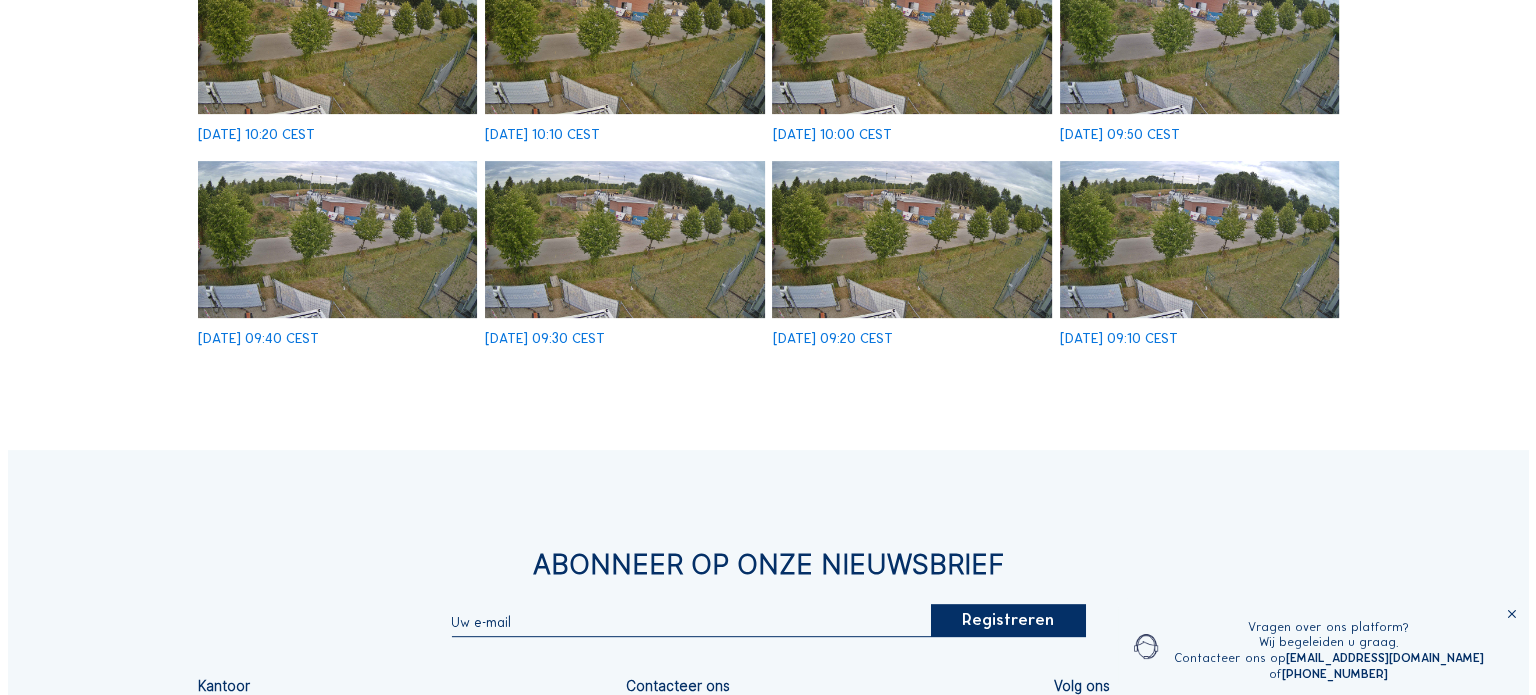 scroll, scrollTop: 704, scrollLeft: 0, axis: vertical 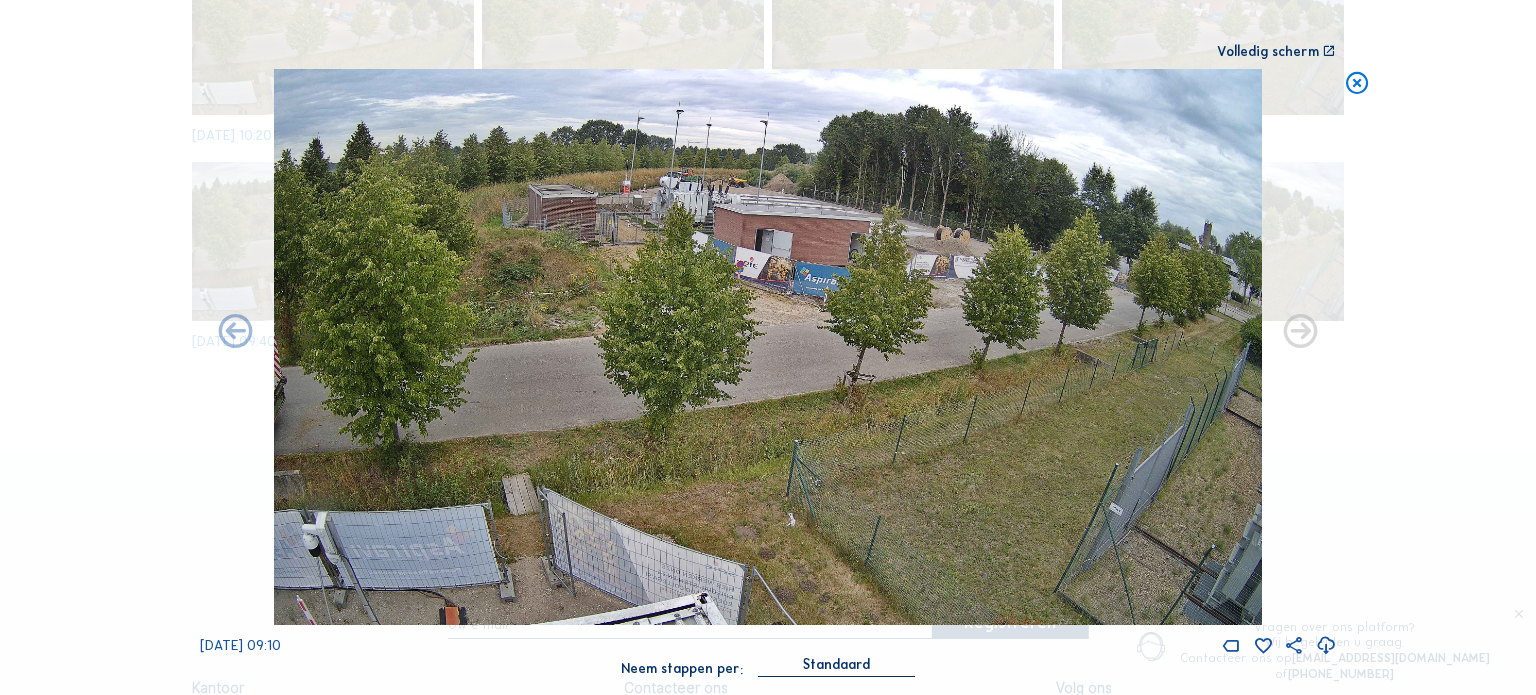 click at bounding box center (1357, 83) 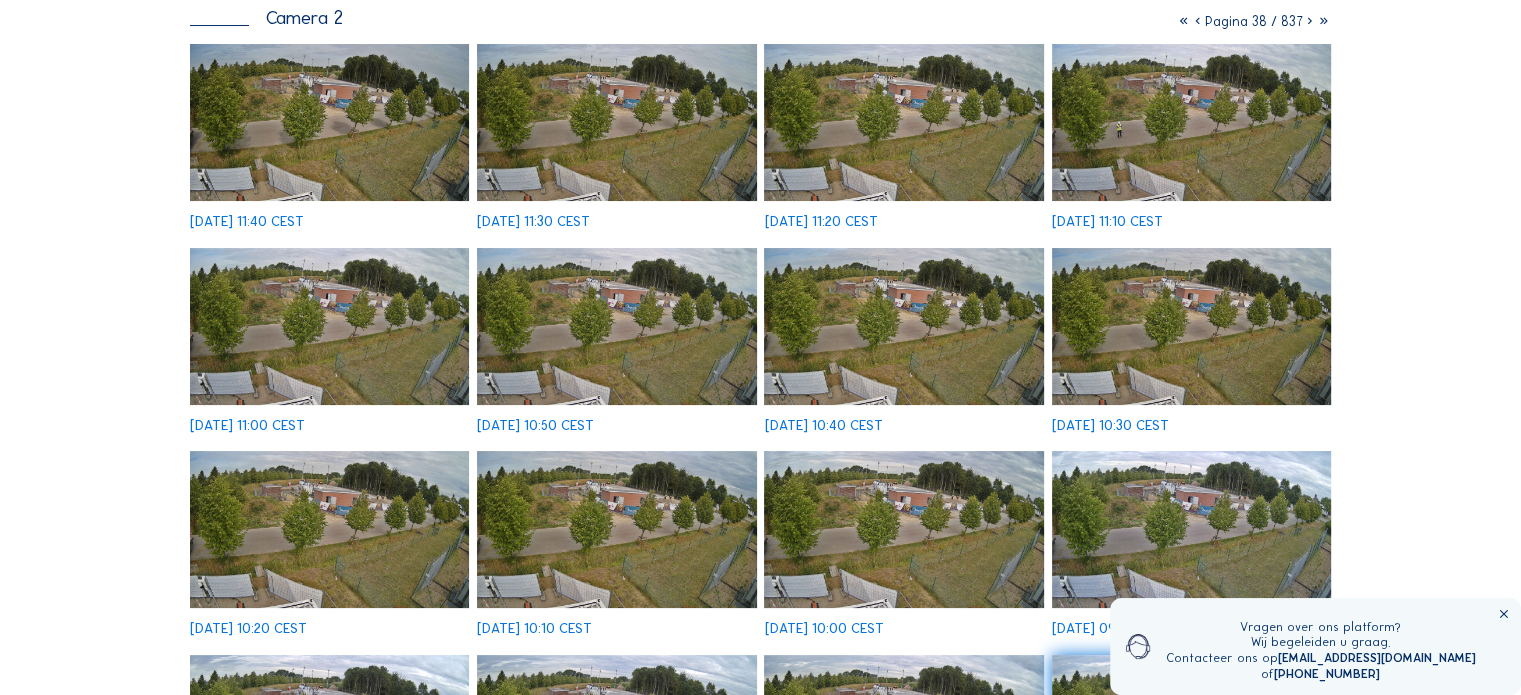 scroll, scrollTop: 0, scrollLeft: 0, axis: both 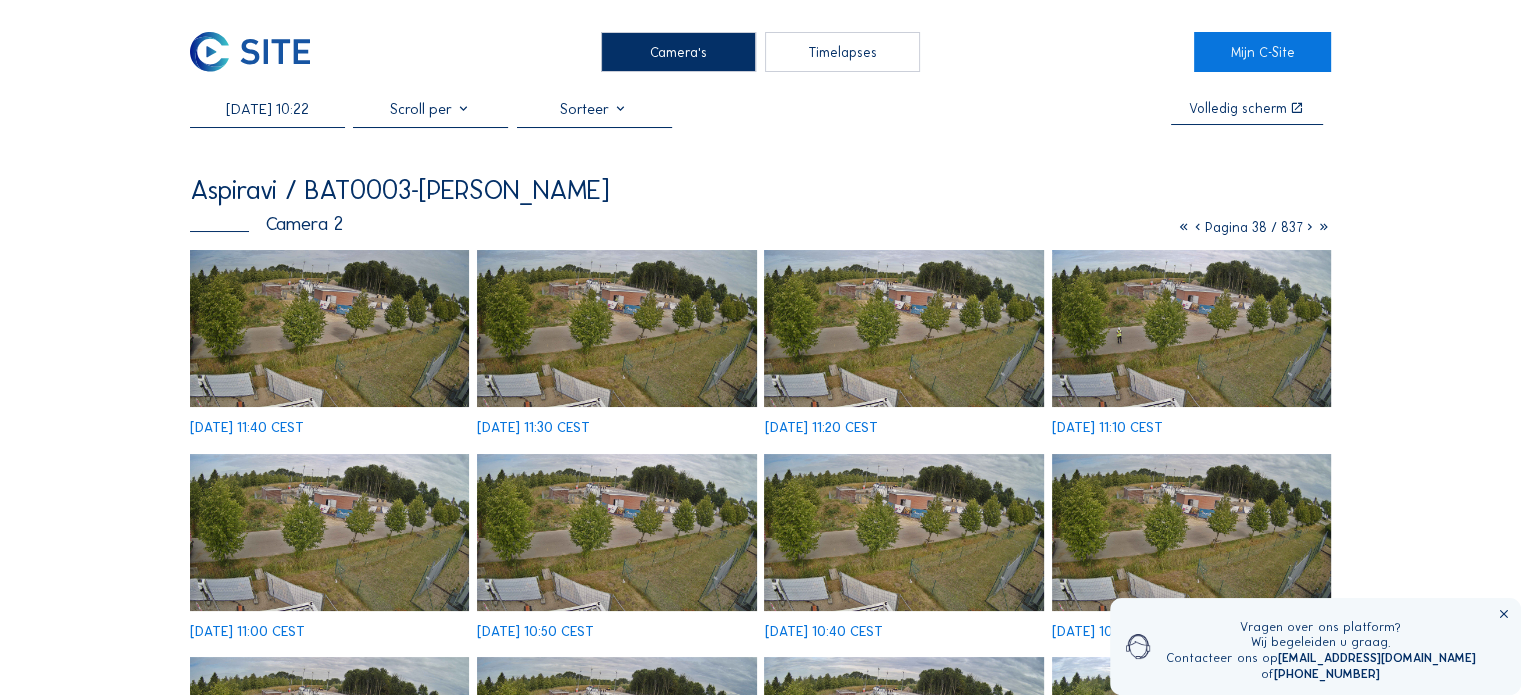 click at bounding box center (1310, 227) 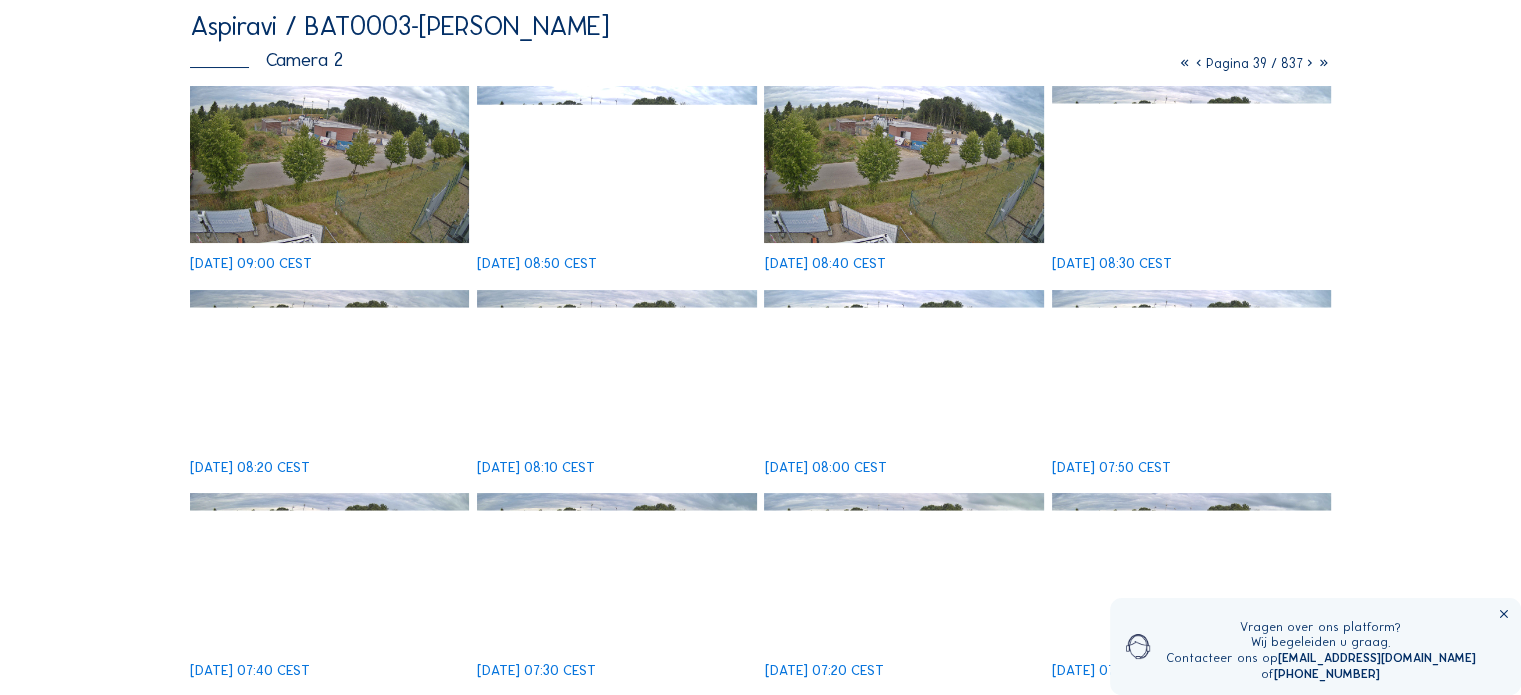 scroll, scrollTop: 200, scrollLeft: 0, axis: vertical 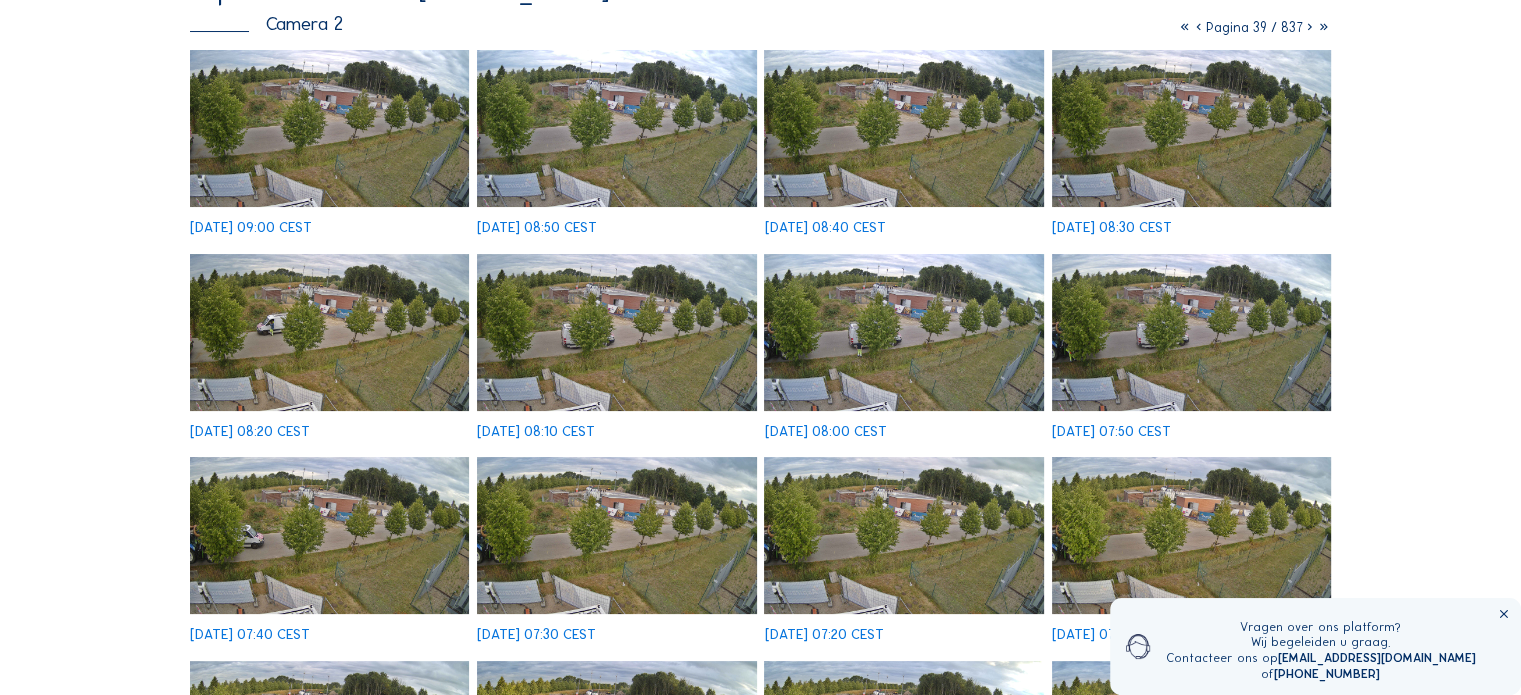 click at bounding box center [903, 332] 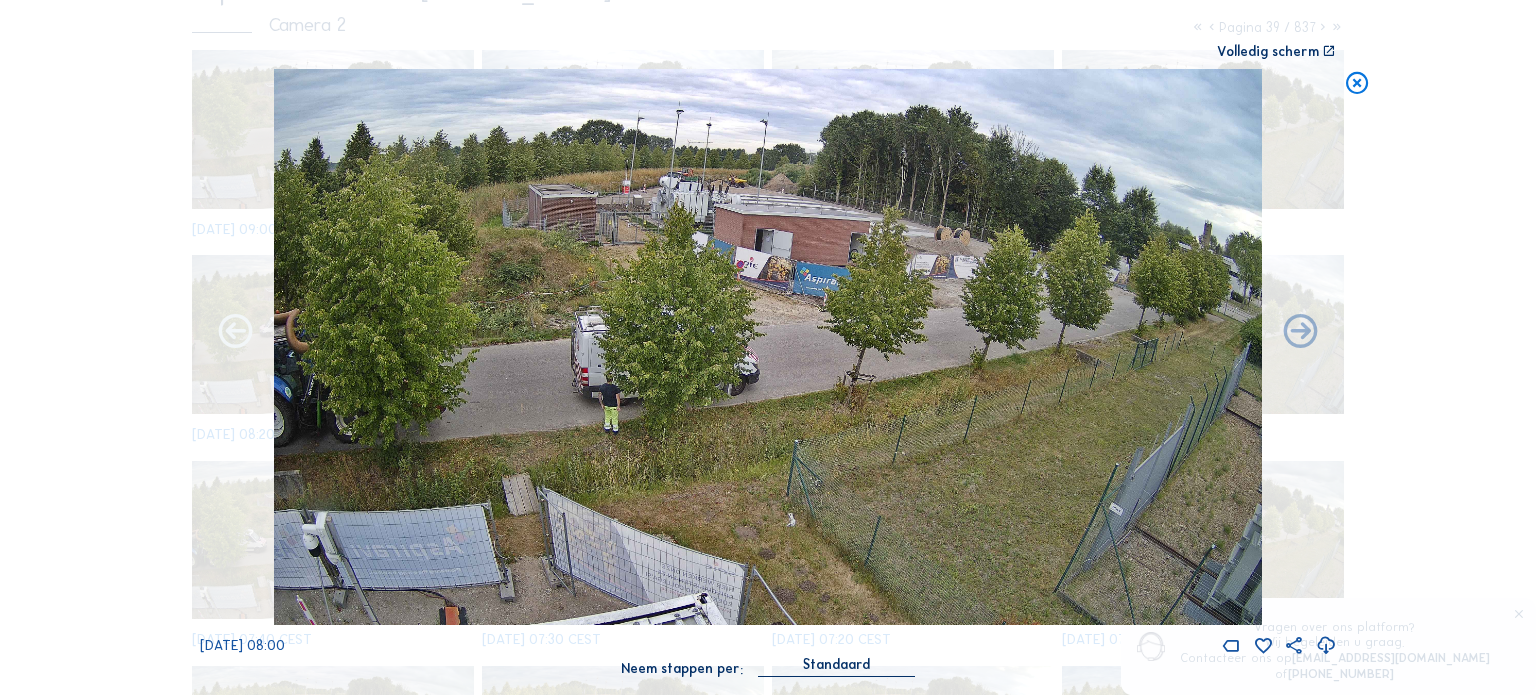 click at bounding box center [235, 333] 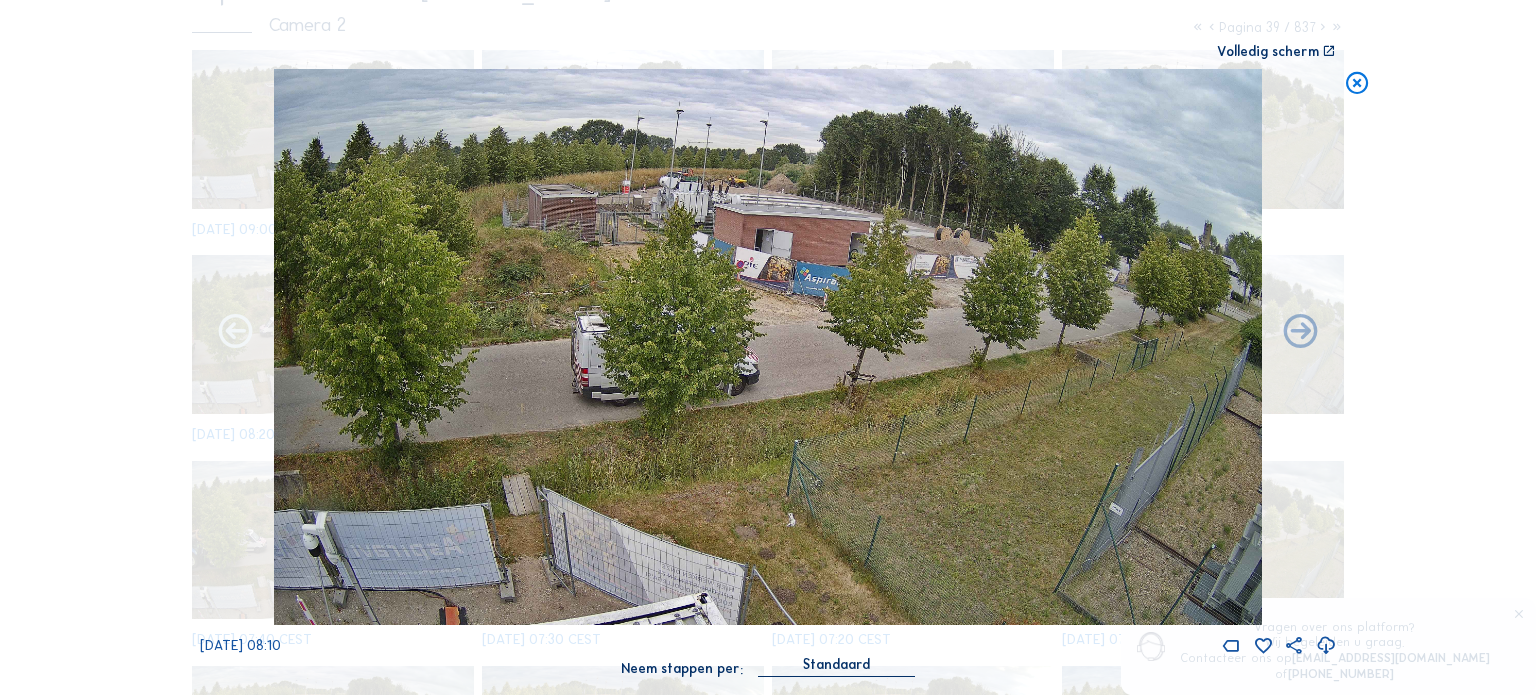click at bounding box center (235, 333) 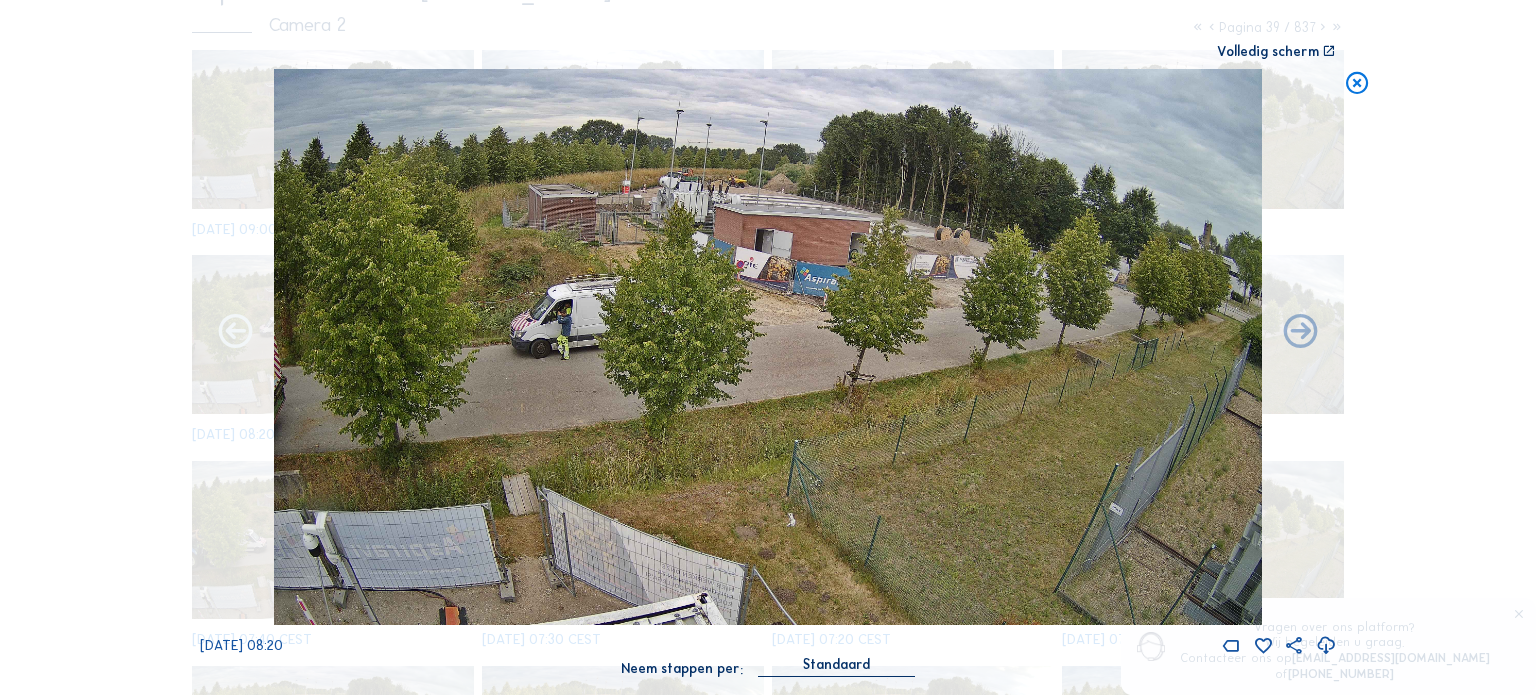 click at bounding box center [235, 333] 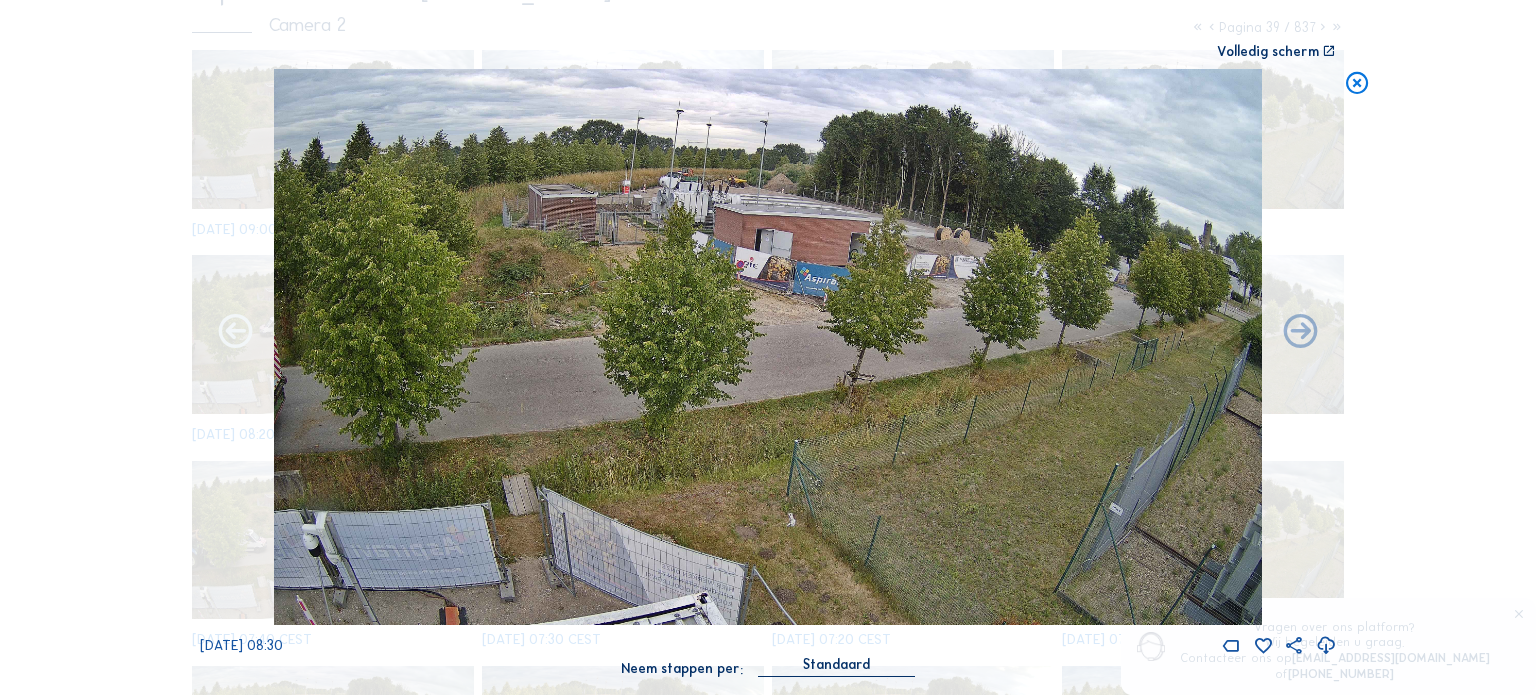click at bounding box center (235, 333) 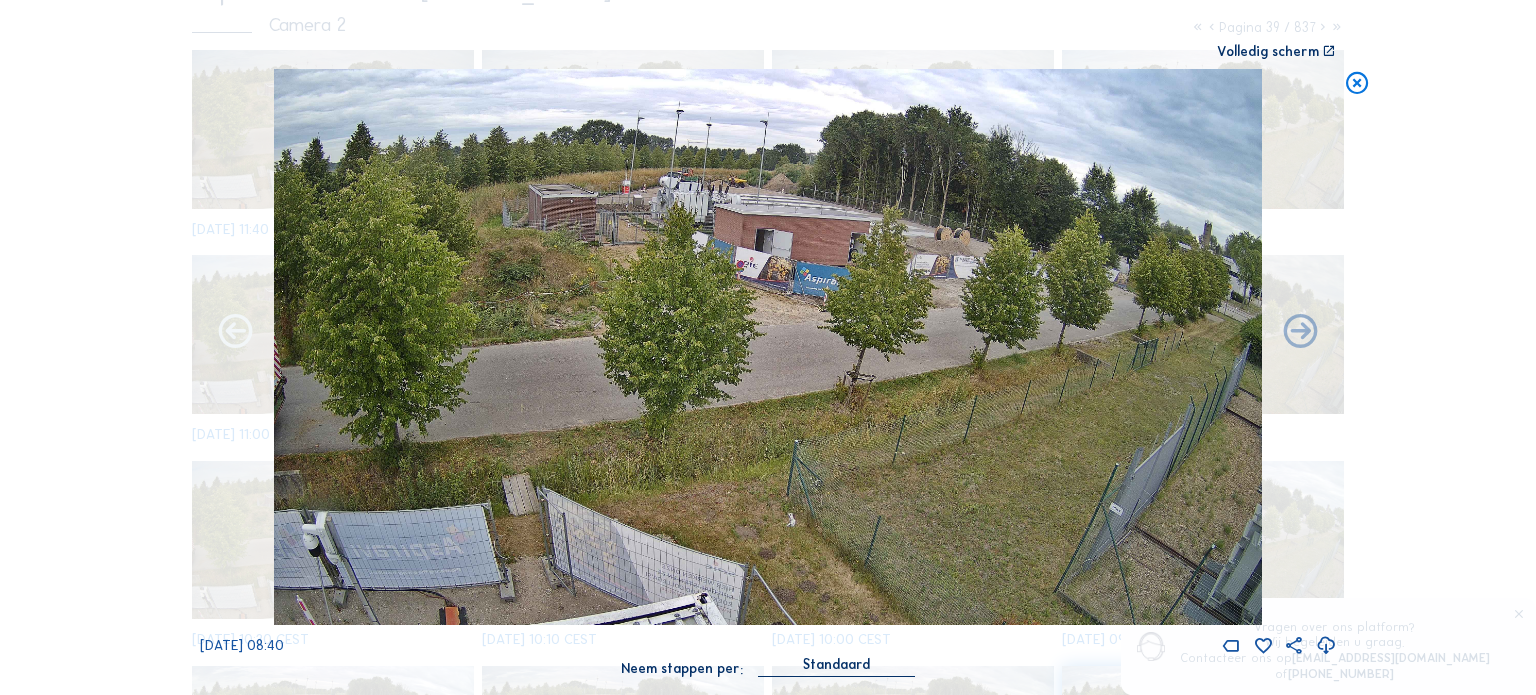 click at bounding box center [235, 333] 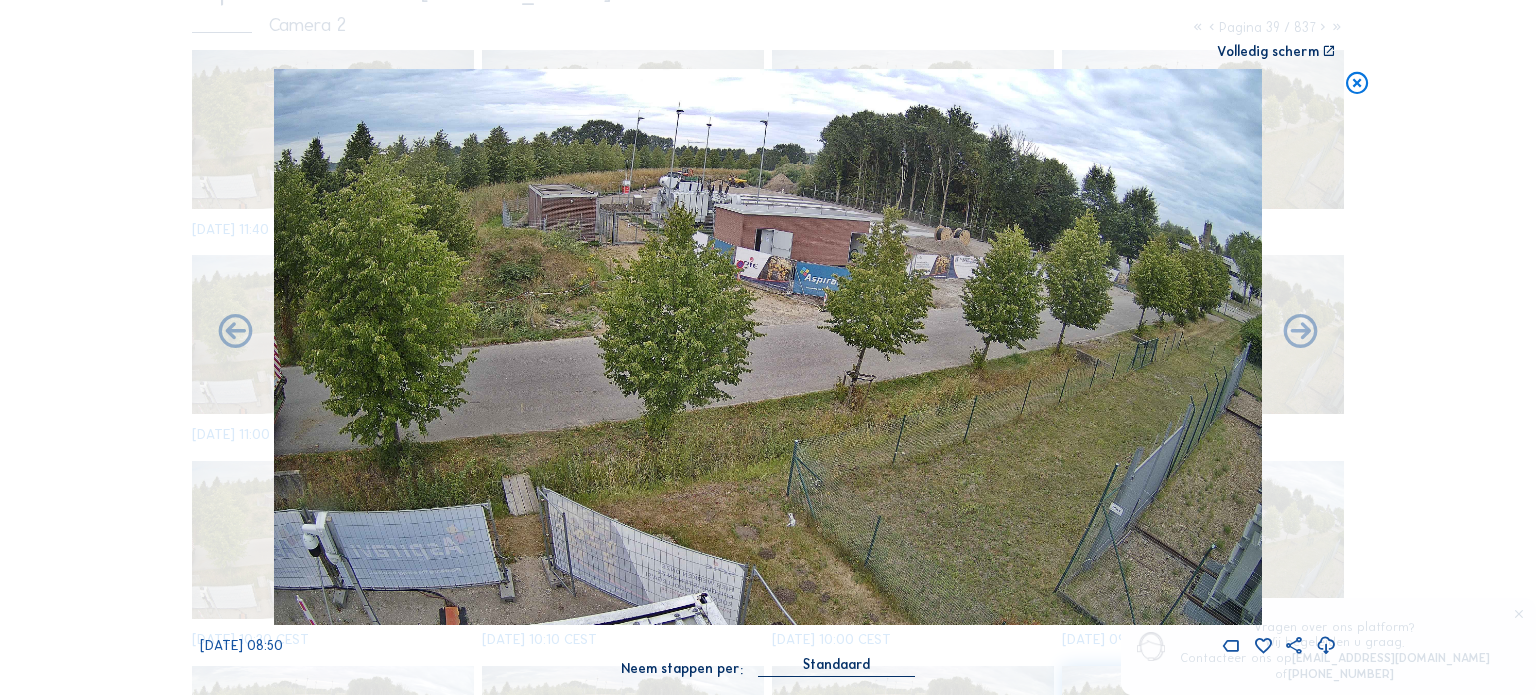 click at bounding box center [235, 333] 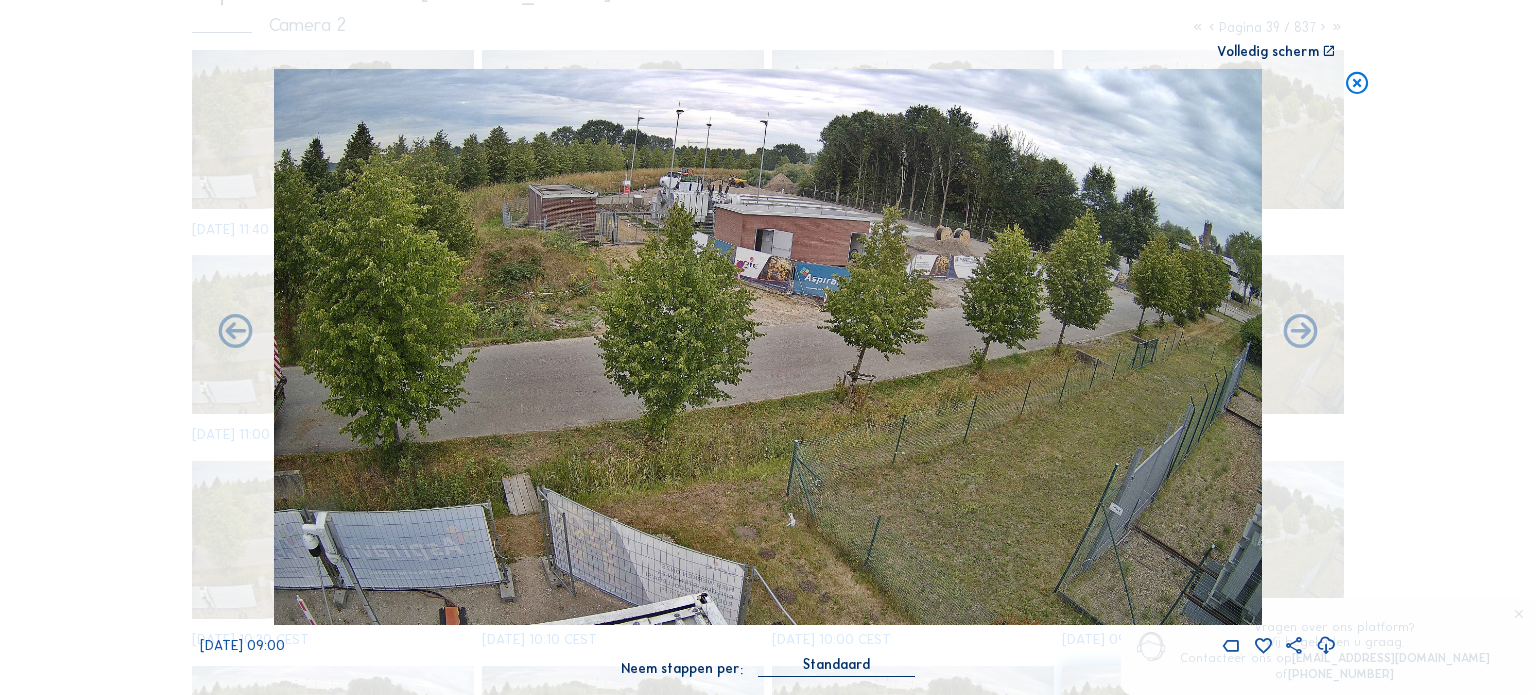 click at bounding box center (235, 333) 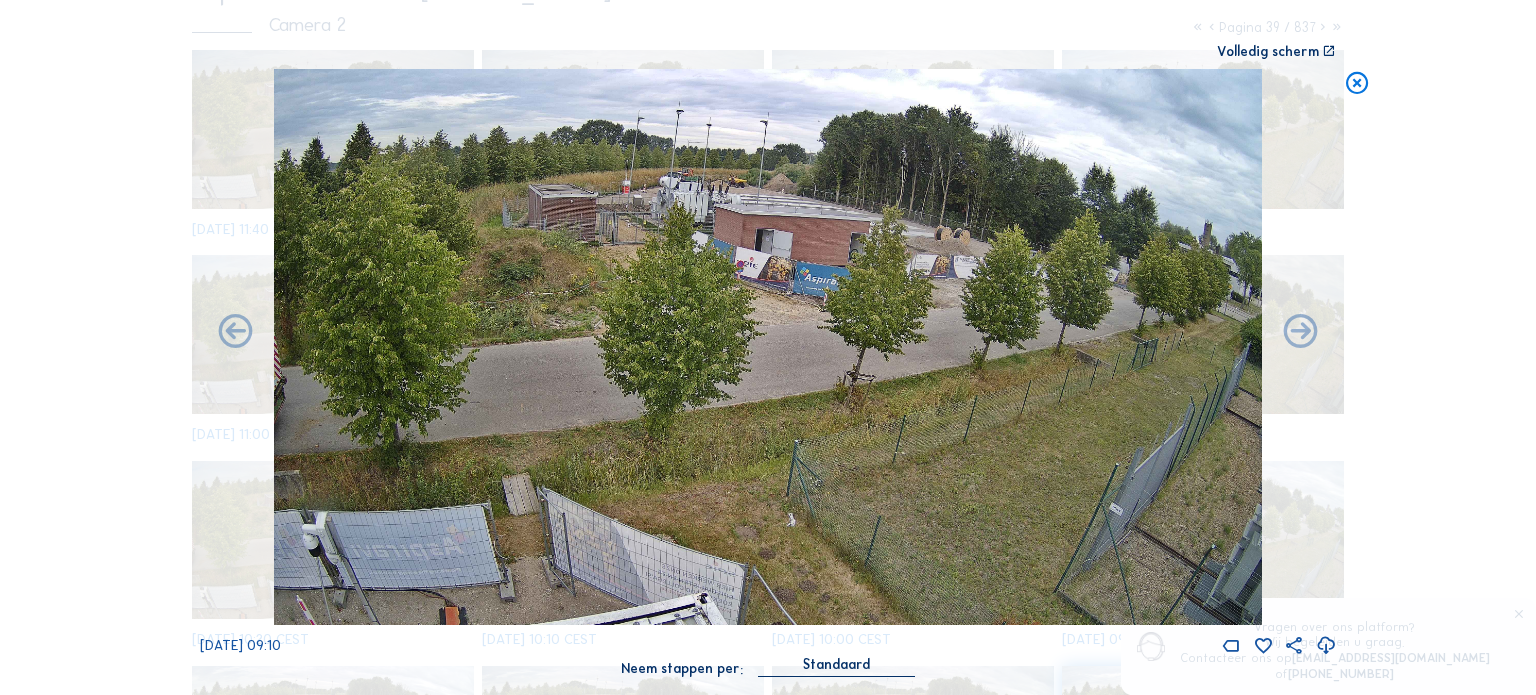 click at bounding box center [235, 333] 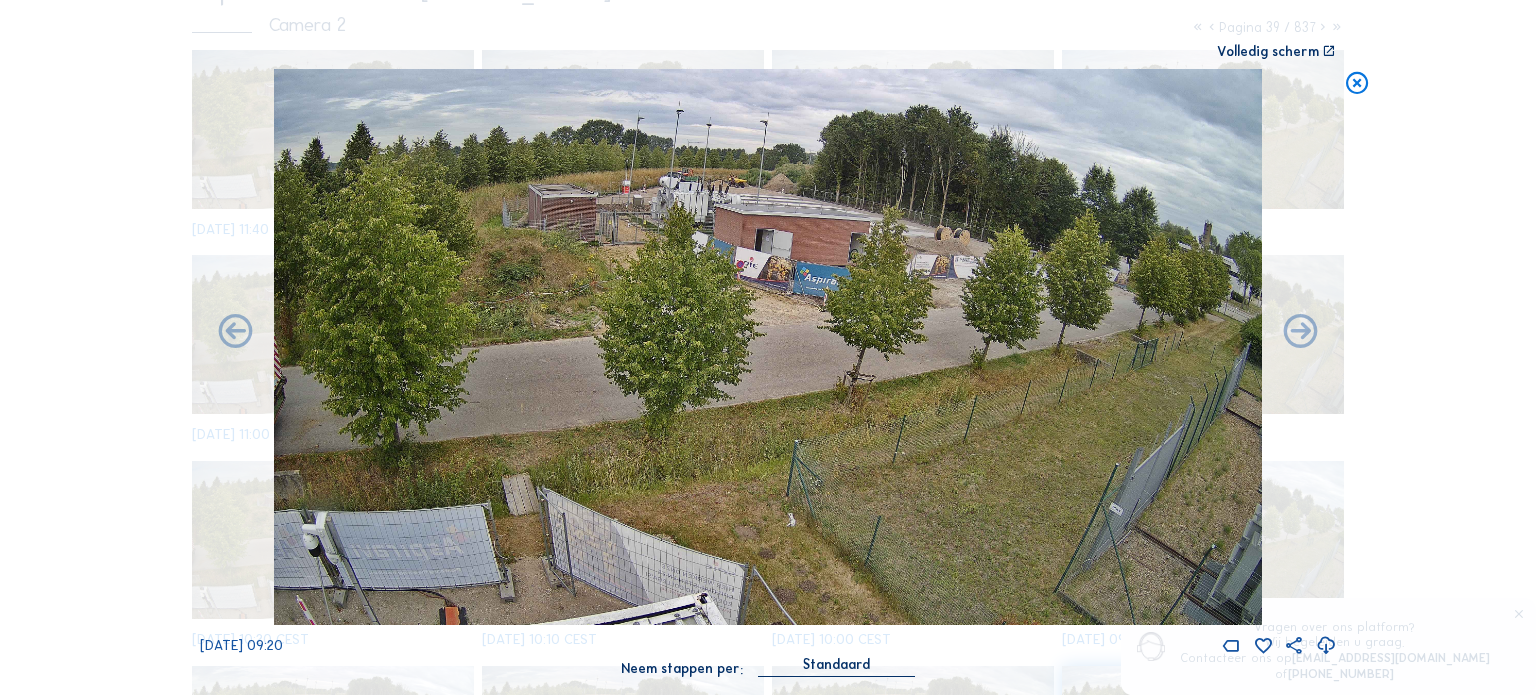 click at bounding box center (235, 333) 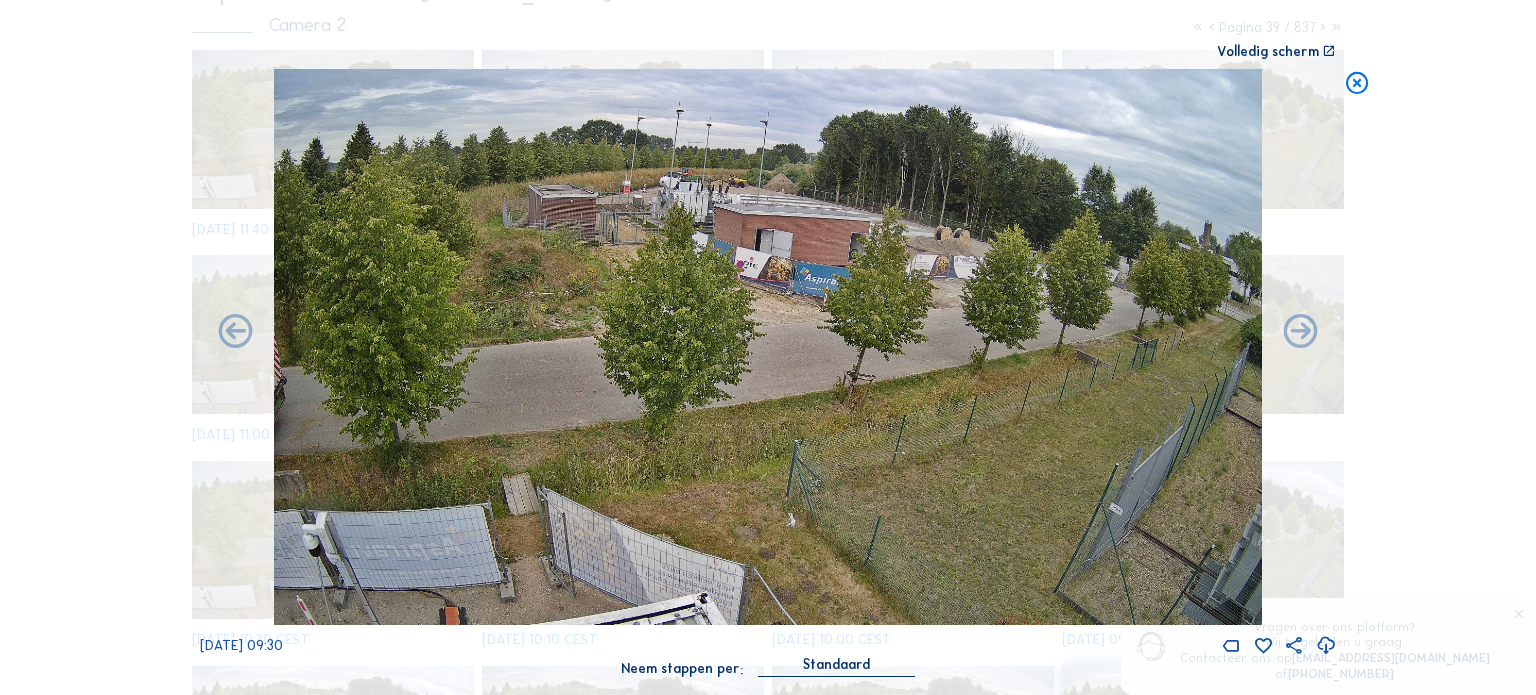 click at bounding box center [235, 333] 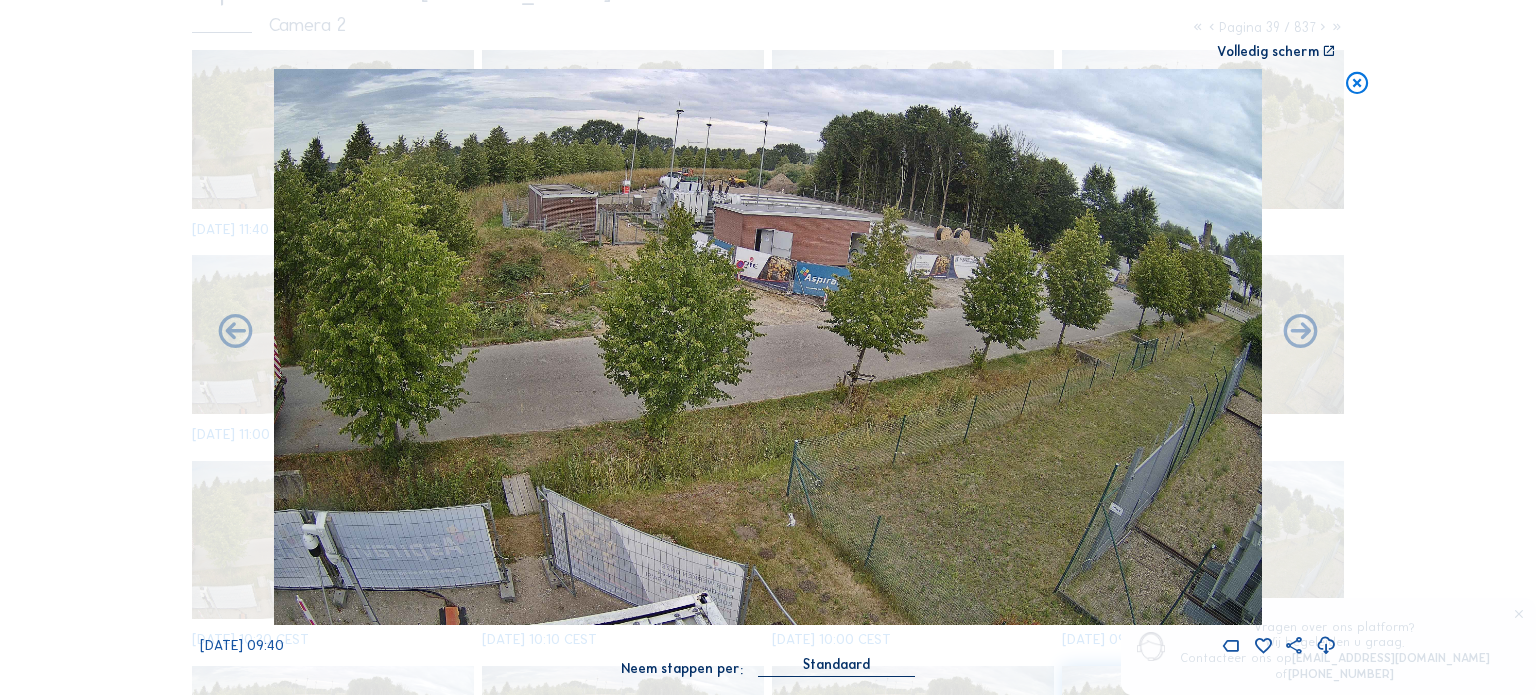 click at bounding box center [235, 333] 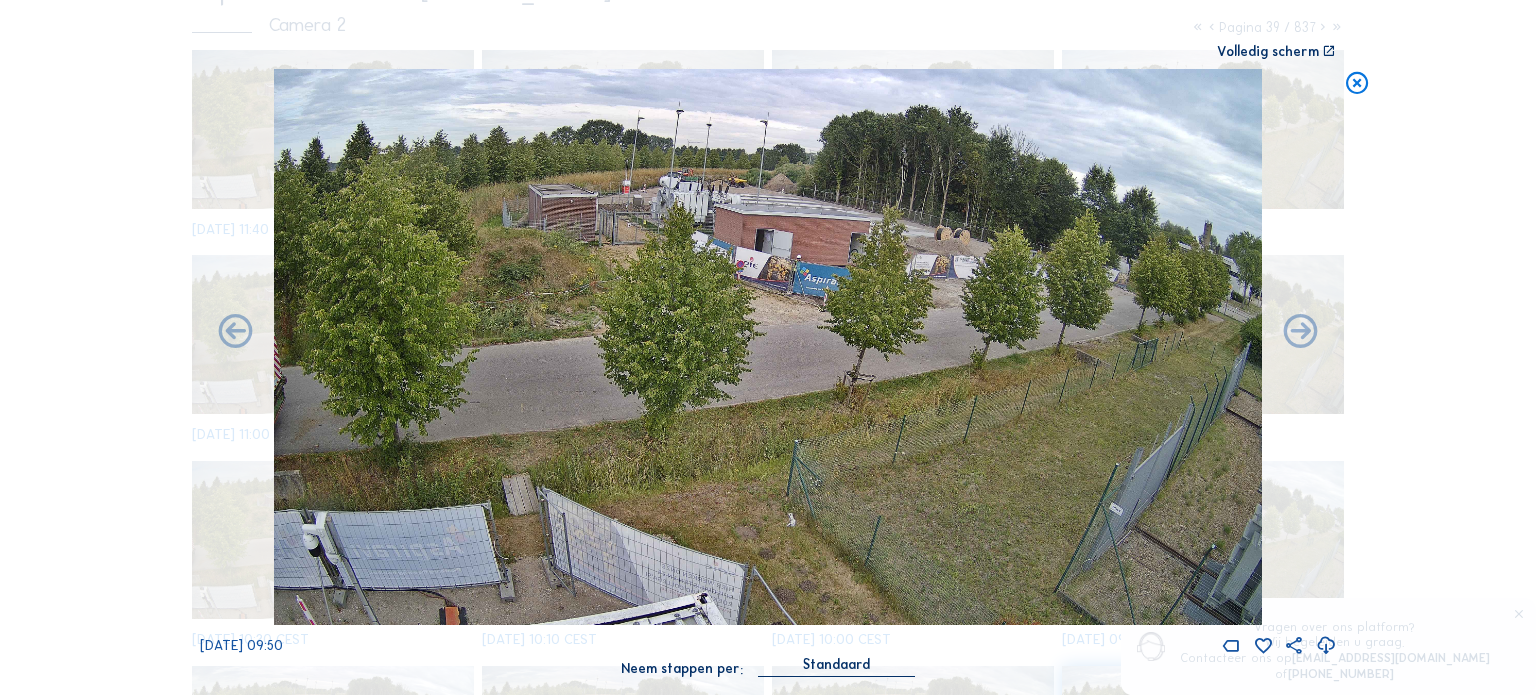 click at bounding box center [235, 333] 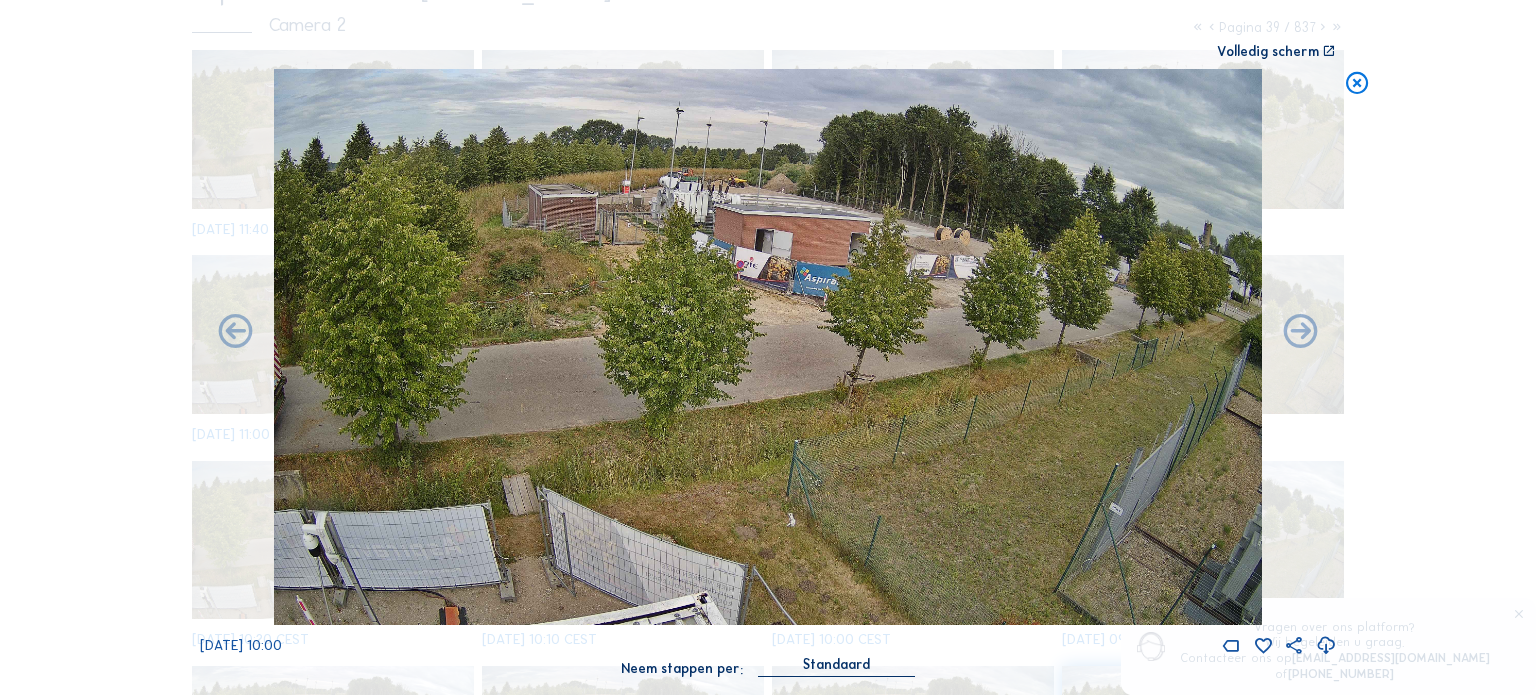 click at bounding box center (235, 333) 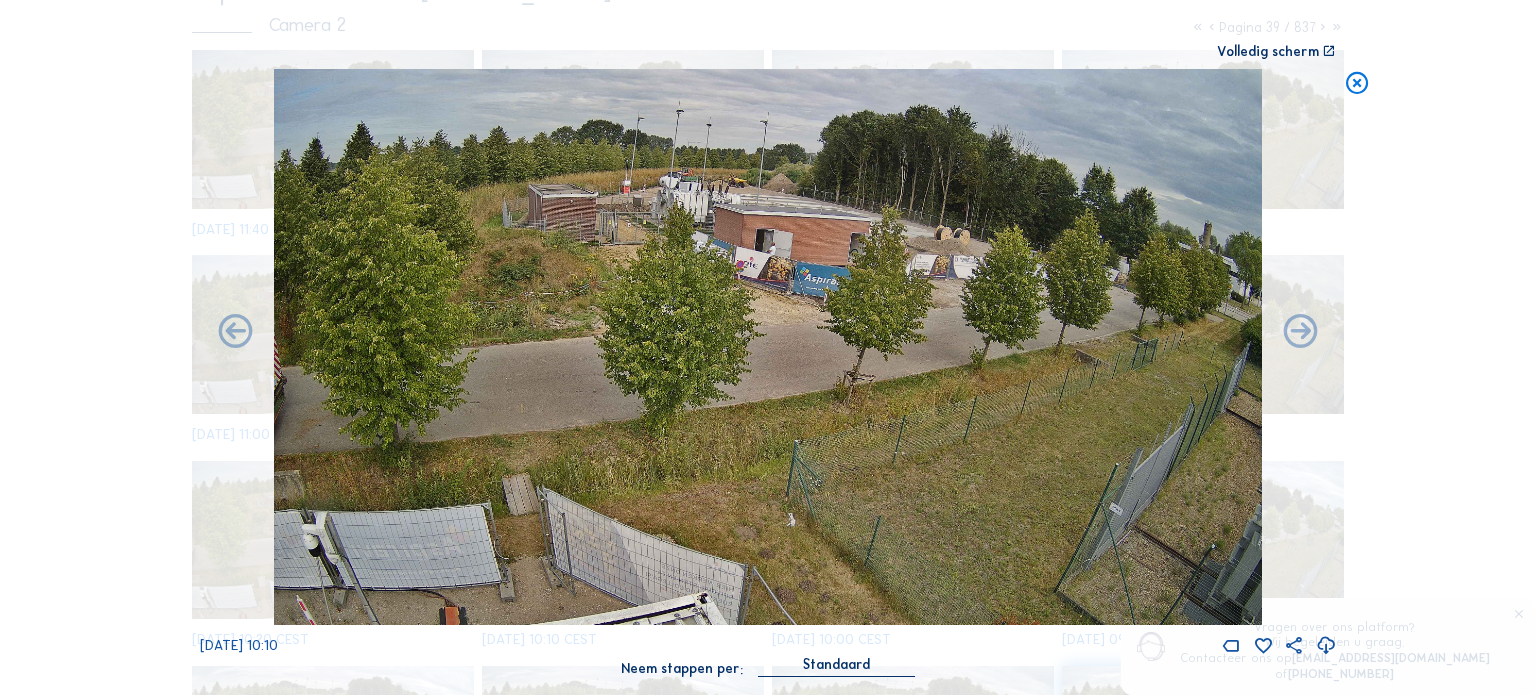 click at bounding box center [235, 333] 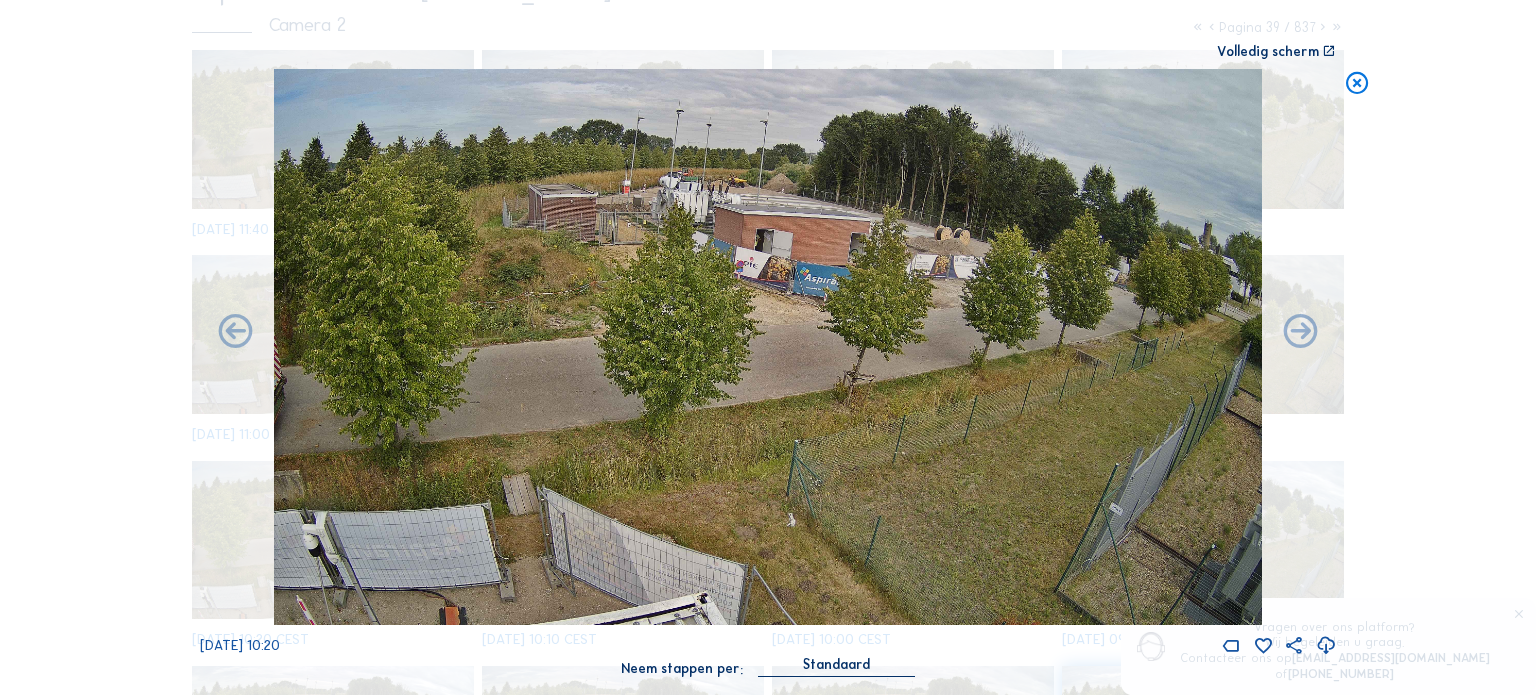 click at bounding box center (235, 333) 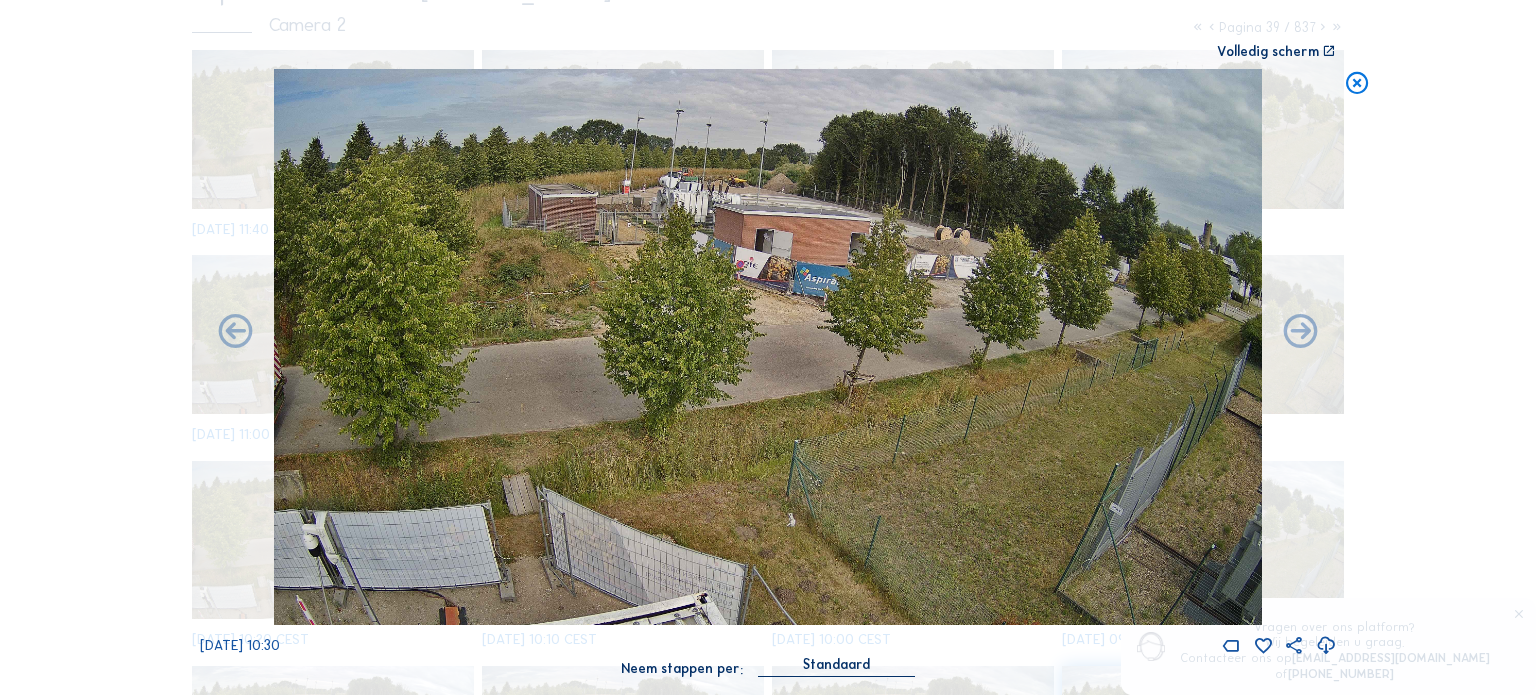 click at bounding box center [1357, 83] 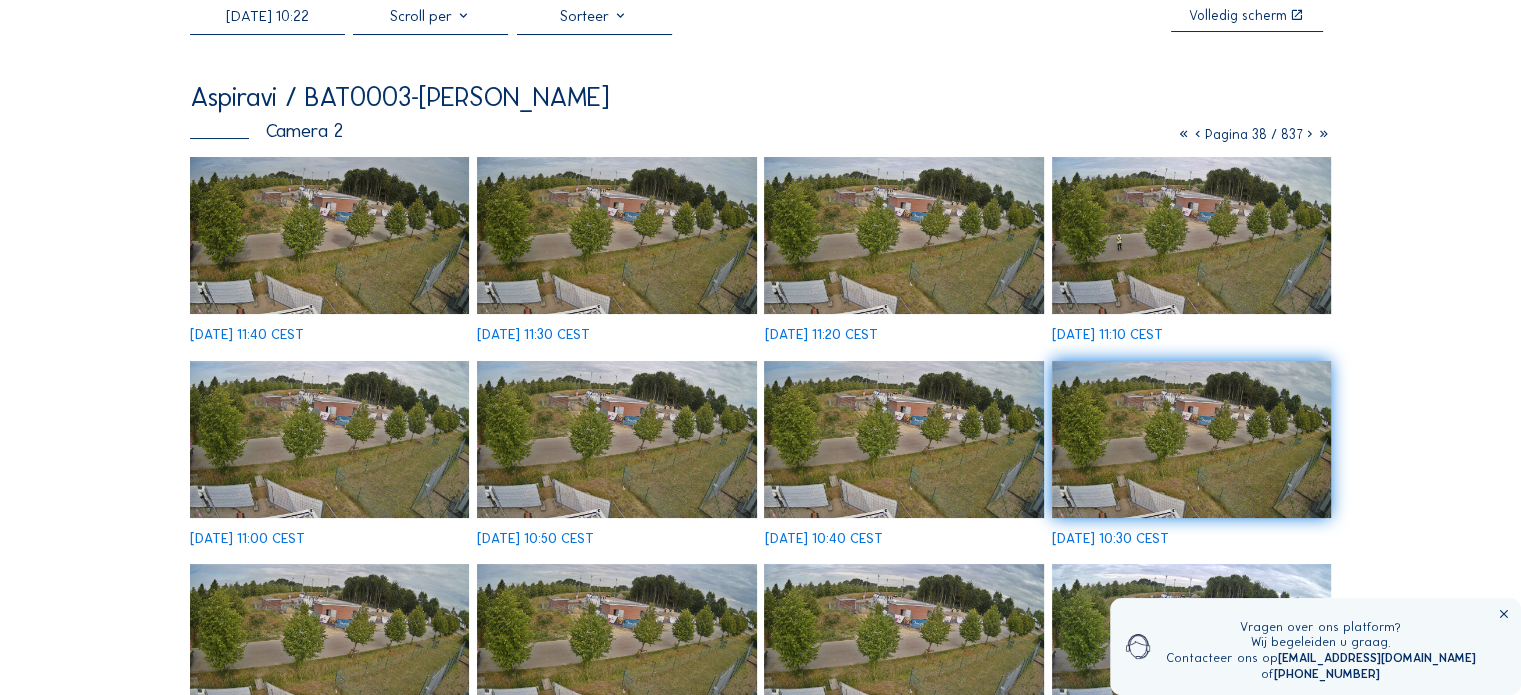 scroll, scrollTop: 0, scrollLeft: 0, axis: both 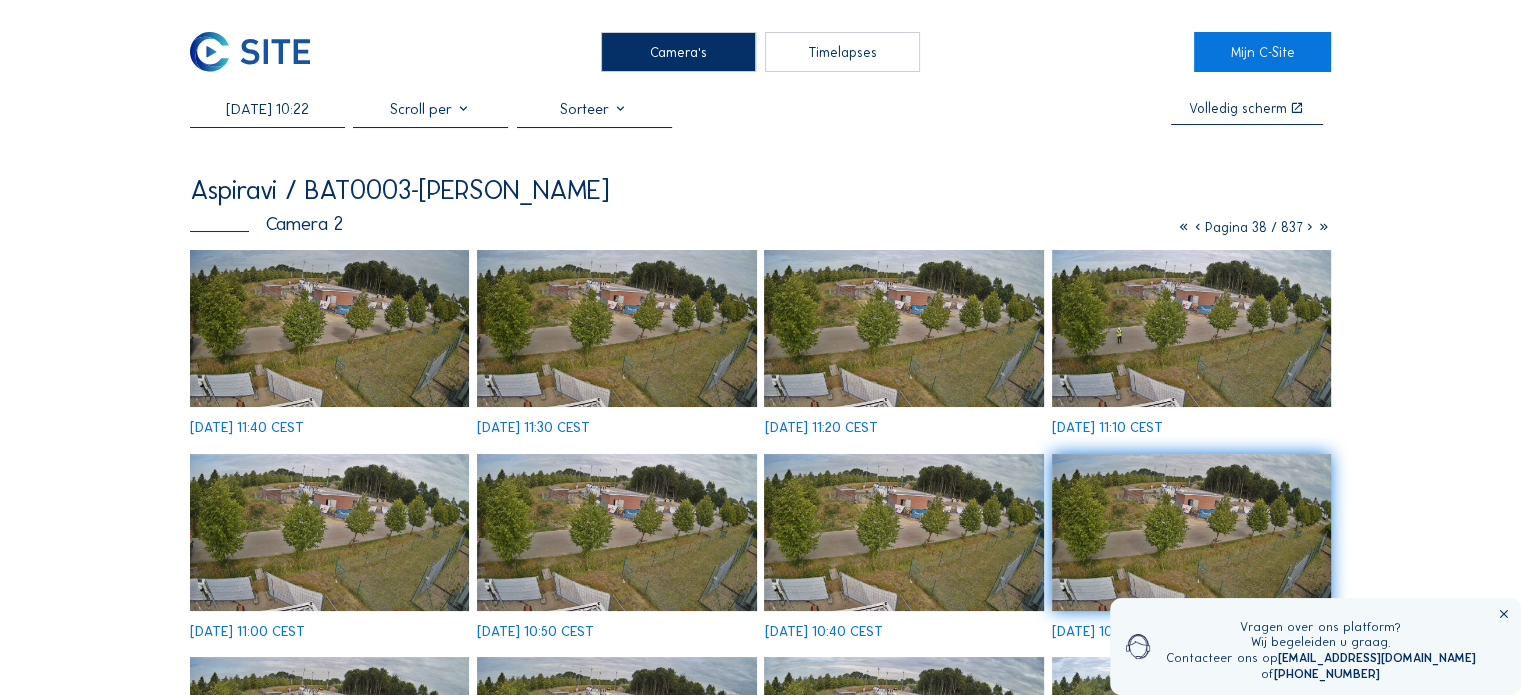 click on "Timelapses" at bounding box center [842, 52] 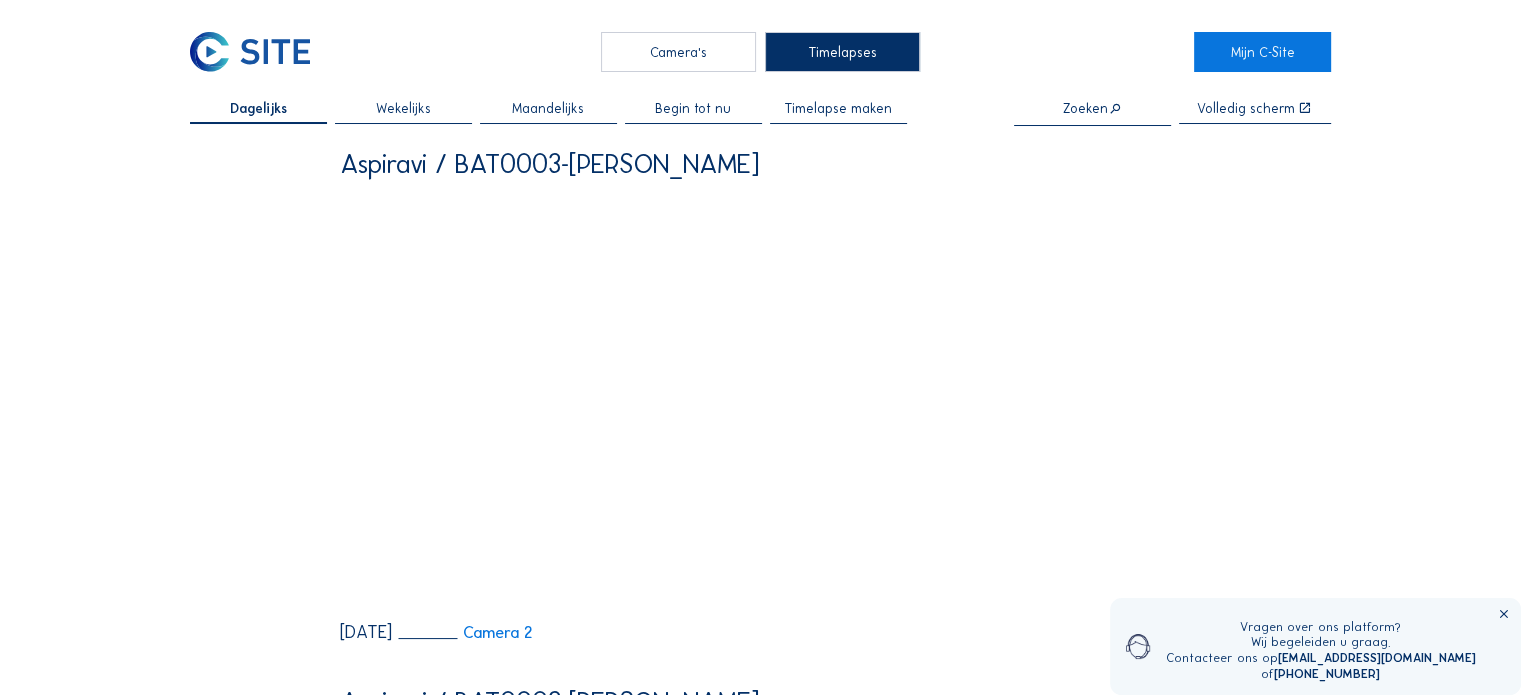 click on "Begin tot nu" at bounding box center [693, 109] 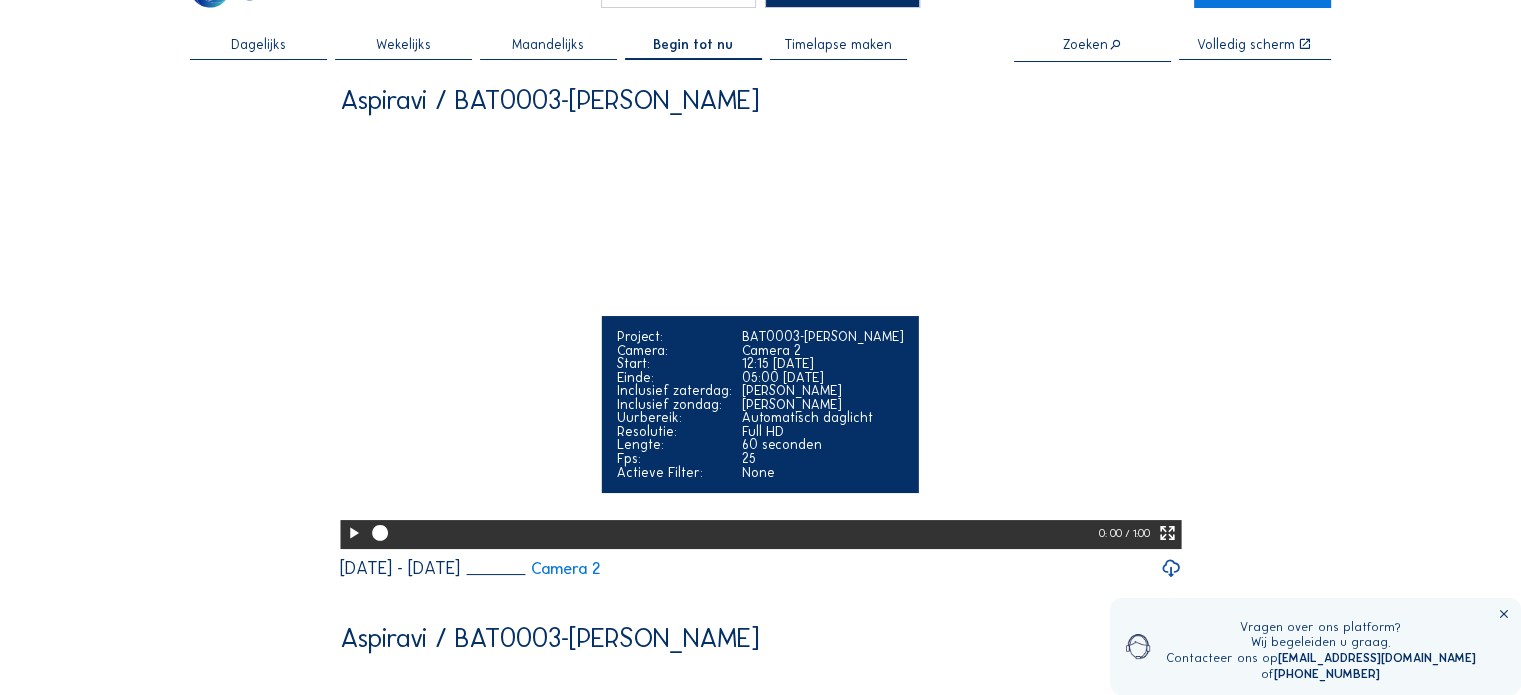 scroll, scrollTop: 100, scrollLeft: 0, axis: vertical 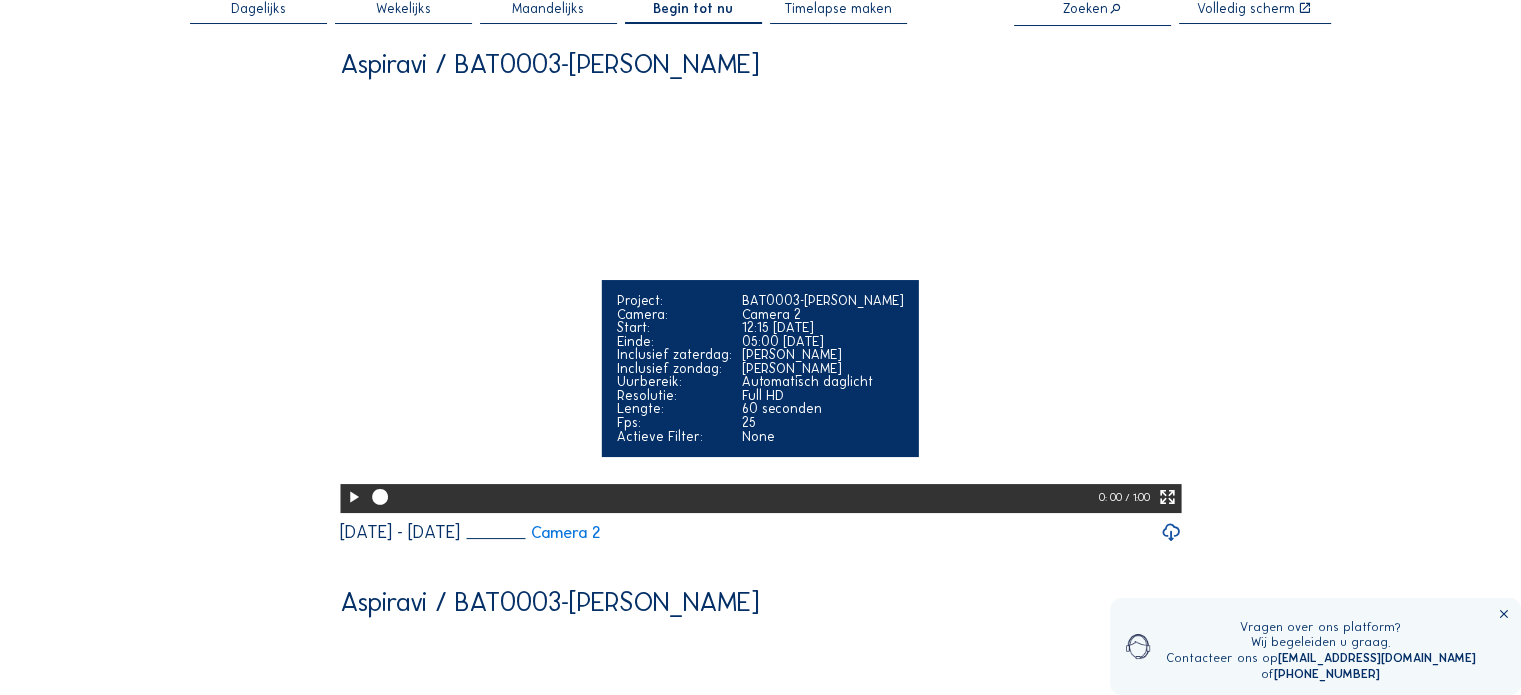 click at bounding box center [353, 497] 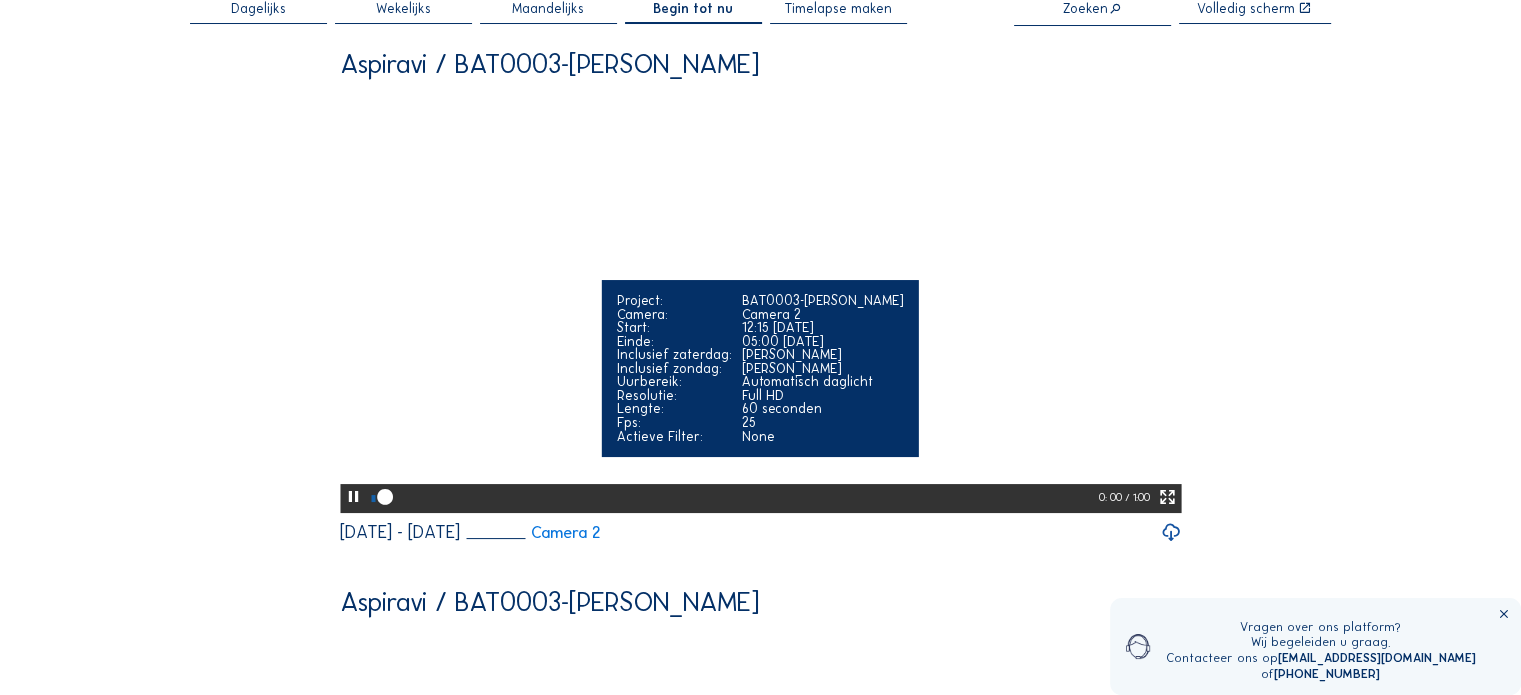 click at bounding box center [1167, 497] 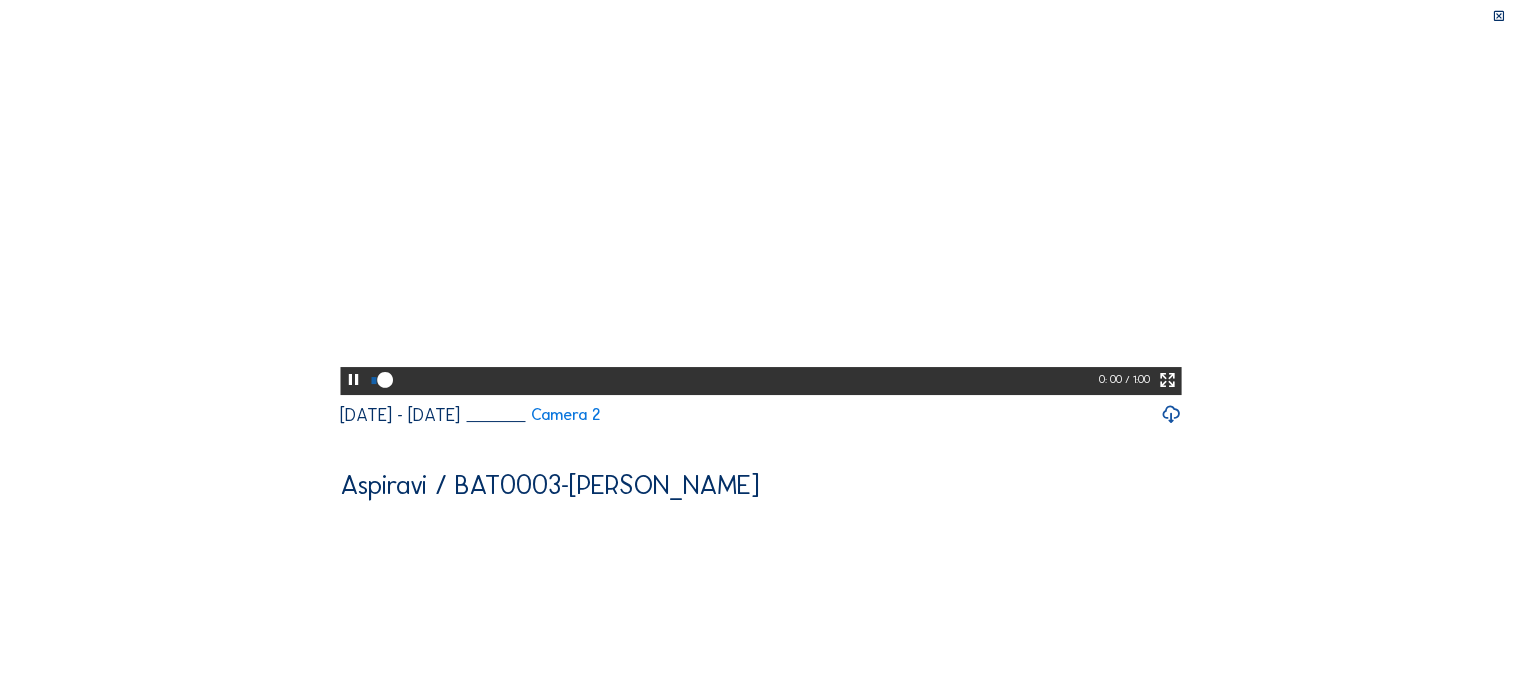 scroll, scrollTop: 0, scrollLeft: 0, axis: both 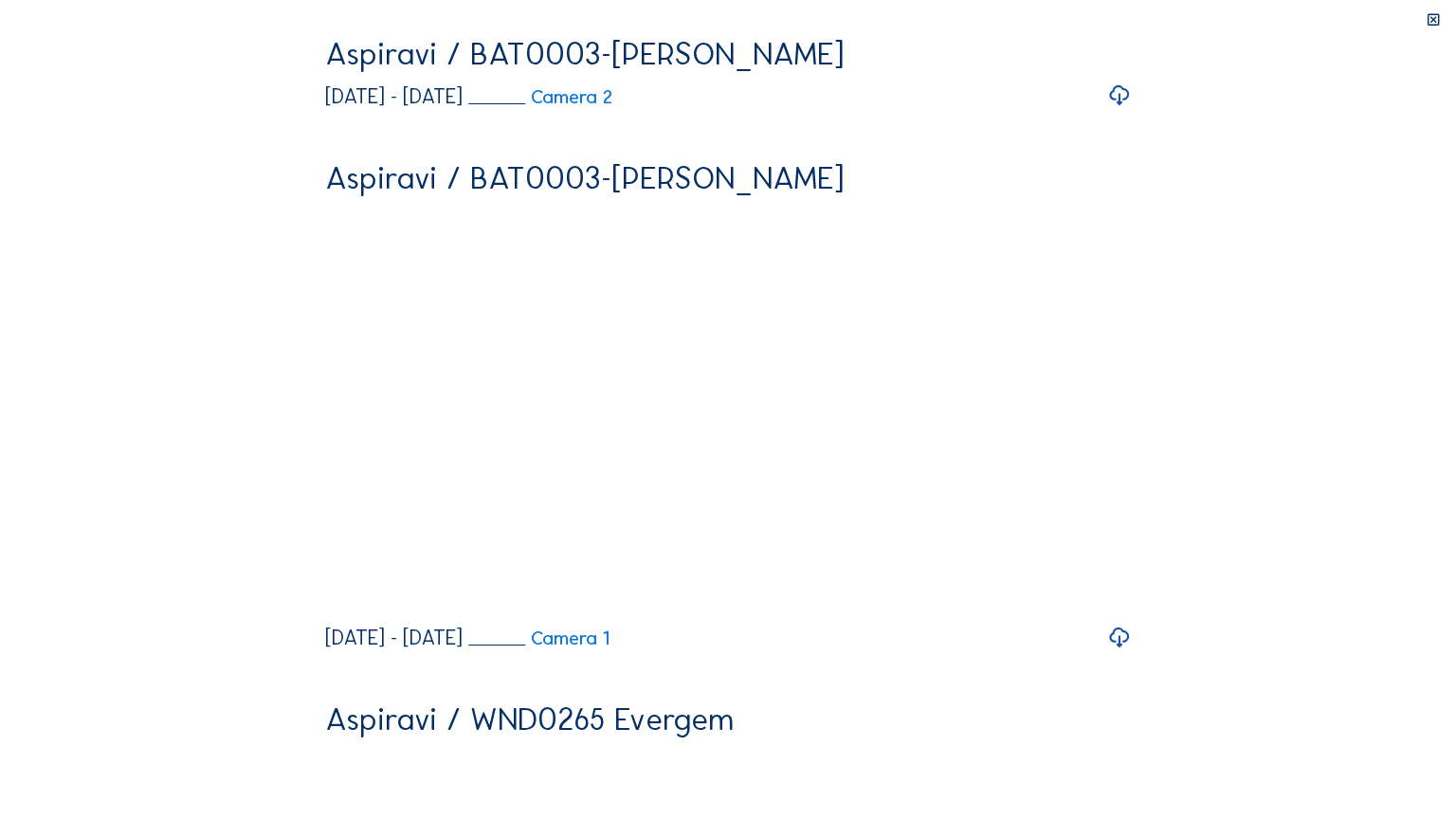 drag, startPoint x: 427, startPoint y: 796, endPoint x: 819, endPoint y: 770, distance: 392.8613 